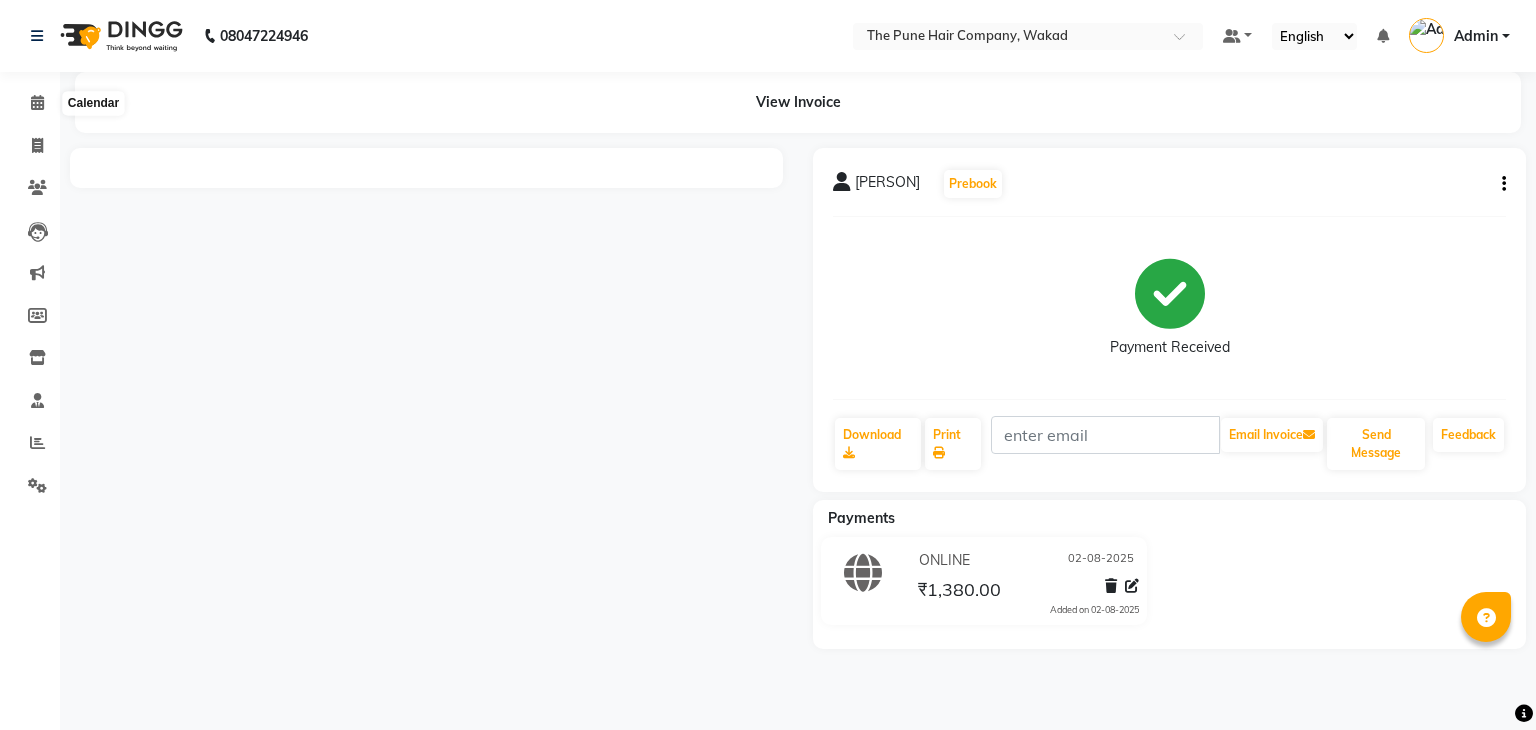 scroll, scrollTop: 0, scrollLeft: 0, axis: both 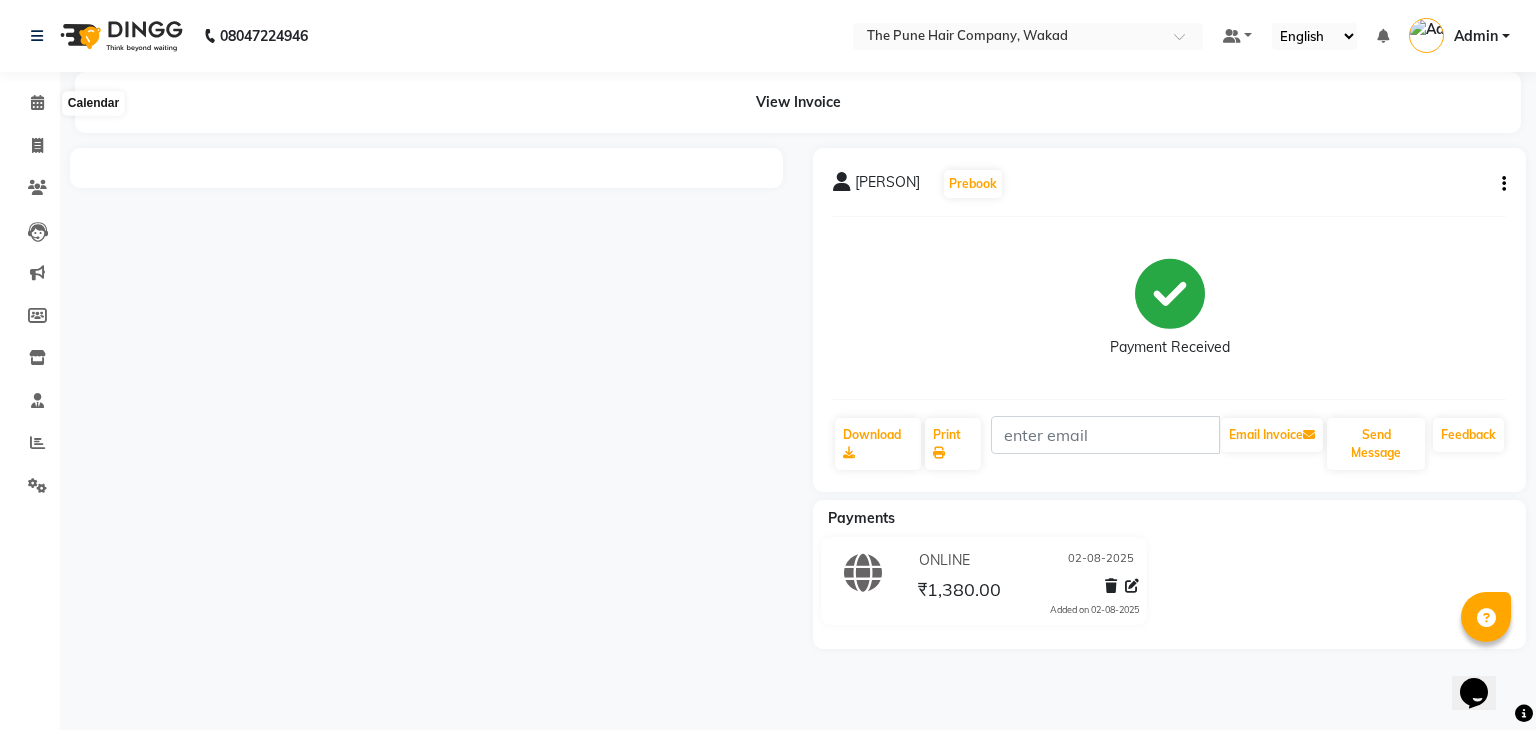 click 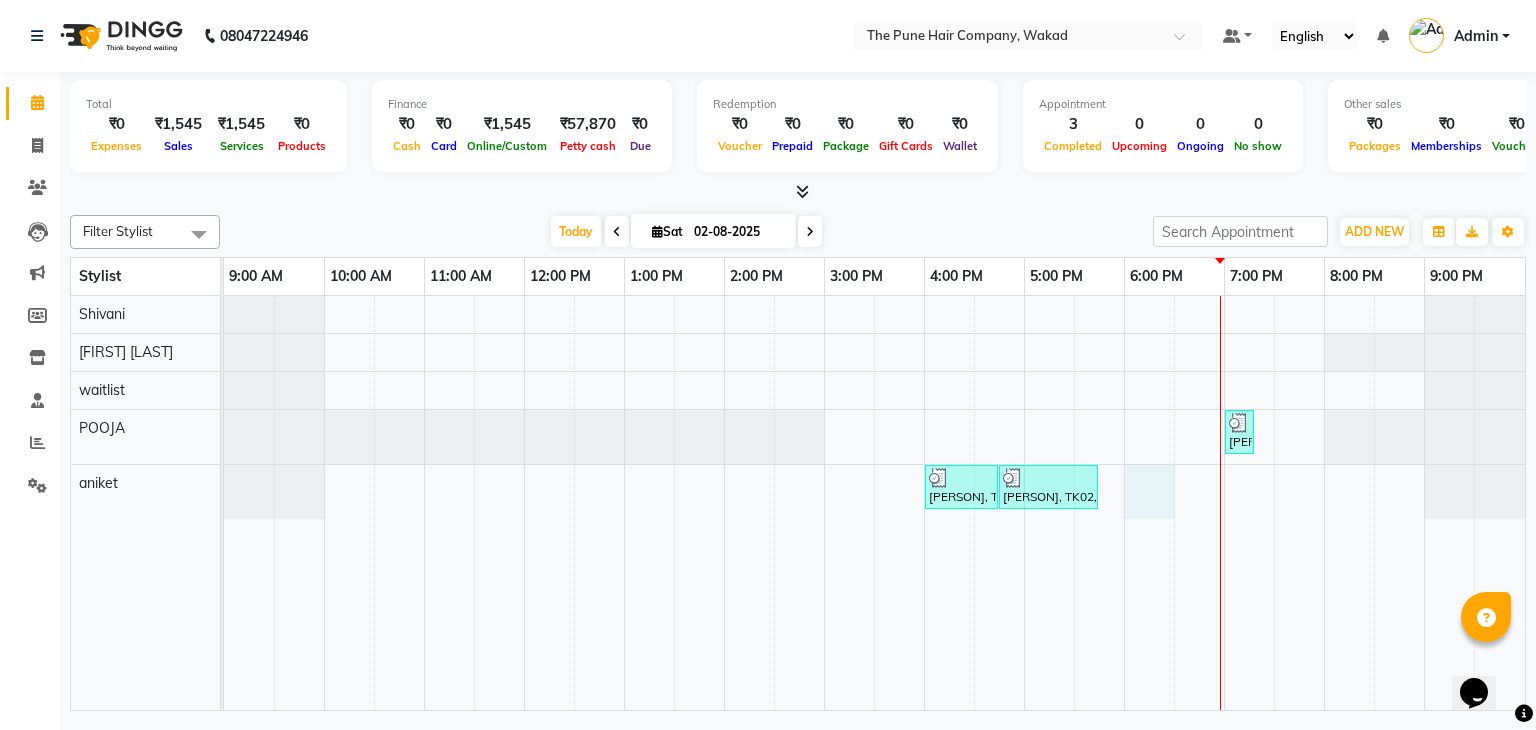 click on "[PERSON], TK01, 07:00 PM-07:15 PM, Threading - Eyebrow     [PERSON], TK02, 04:00 PM-04:45 PM, Cut Male (Master stylist)     [PERSON], TK02, 04:45 PM-05:45 PM, Global Color - Inoa Global Male" at bounding box center [874, 503] 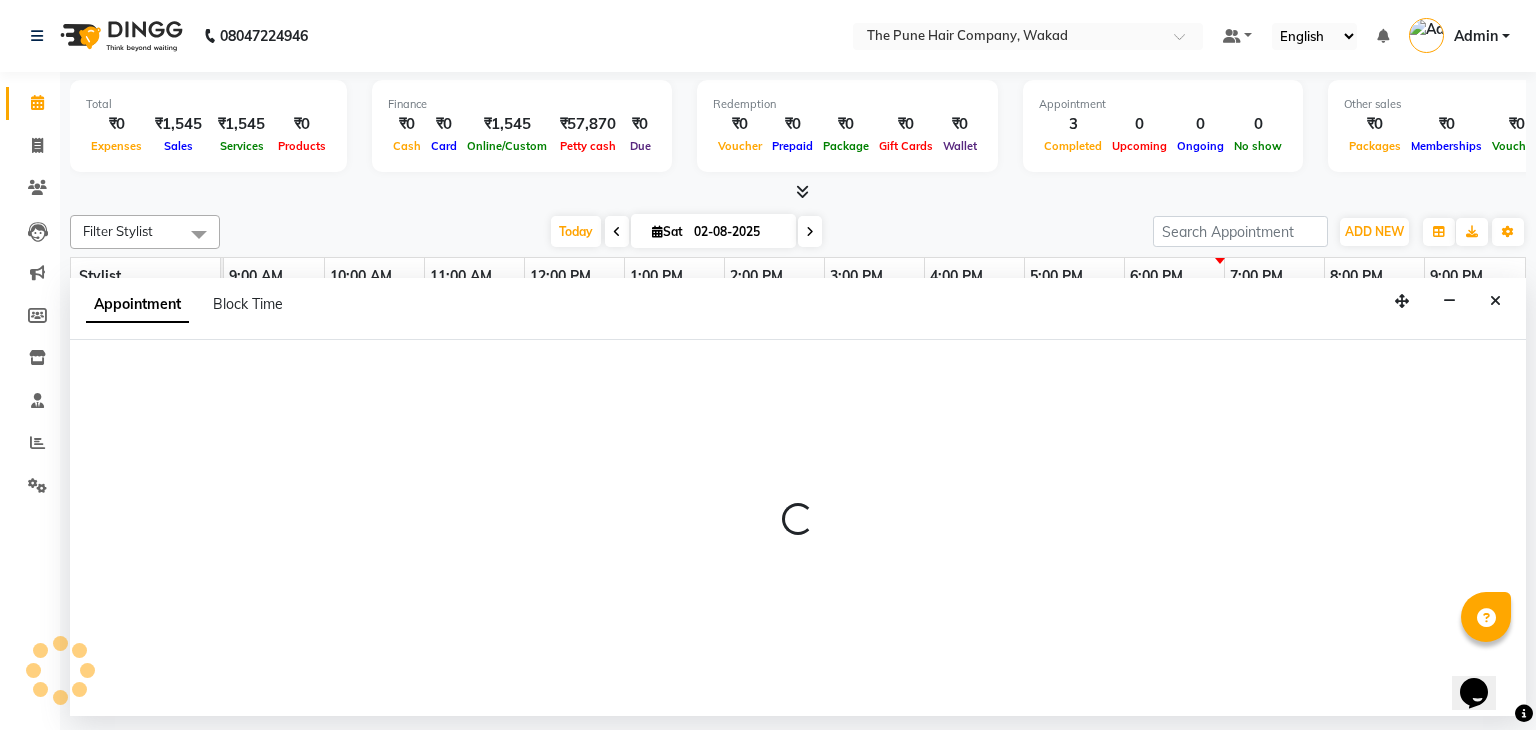 select on "80950" 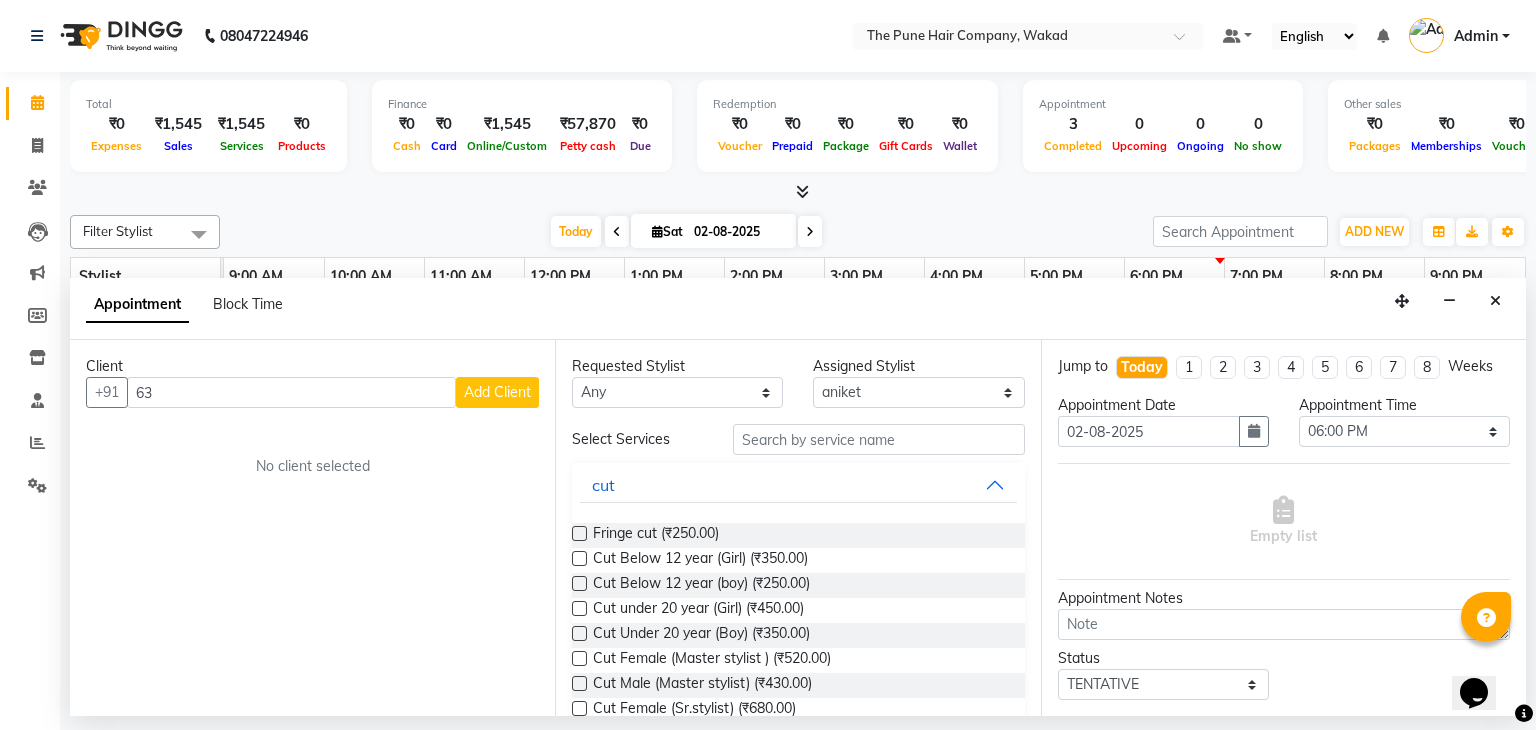 type on "6" 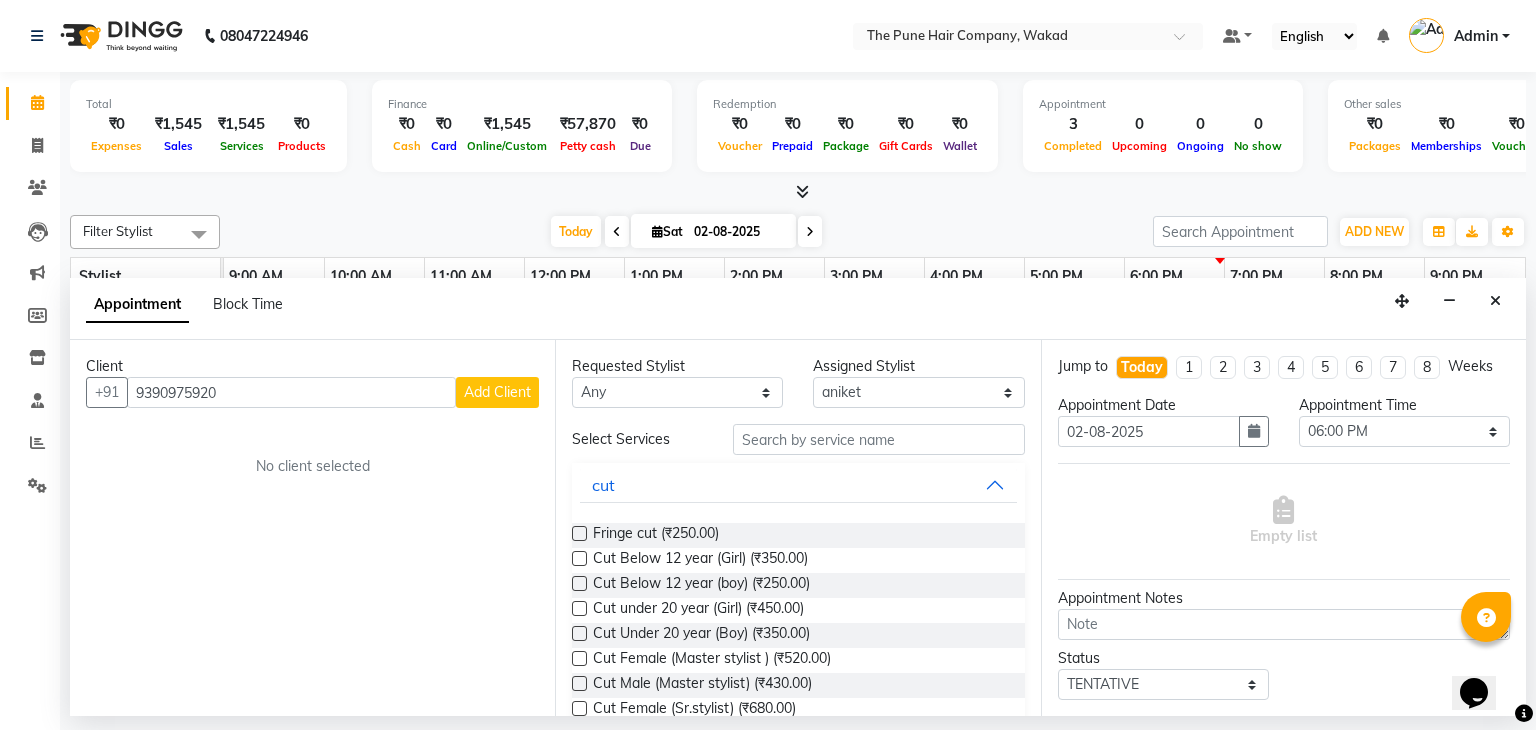 type on "9390975920" 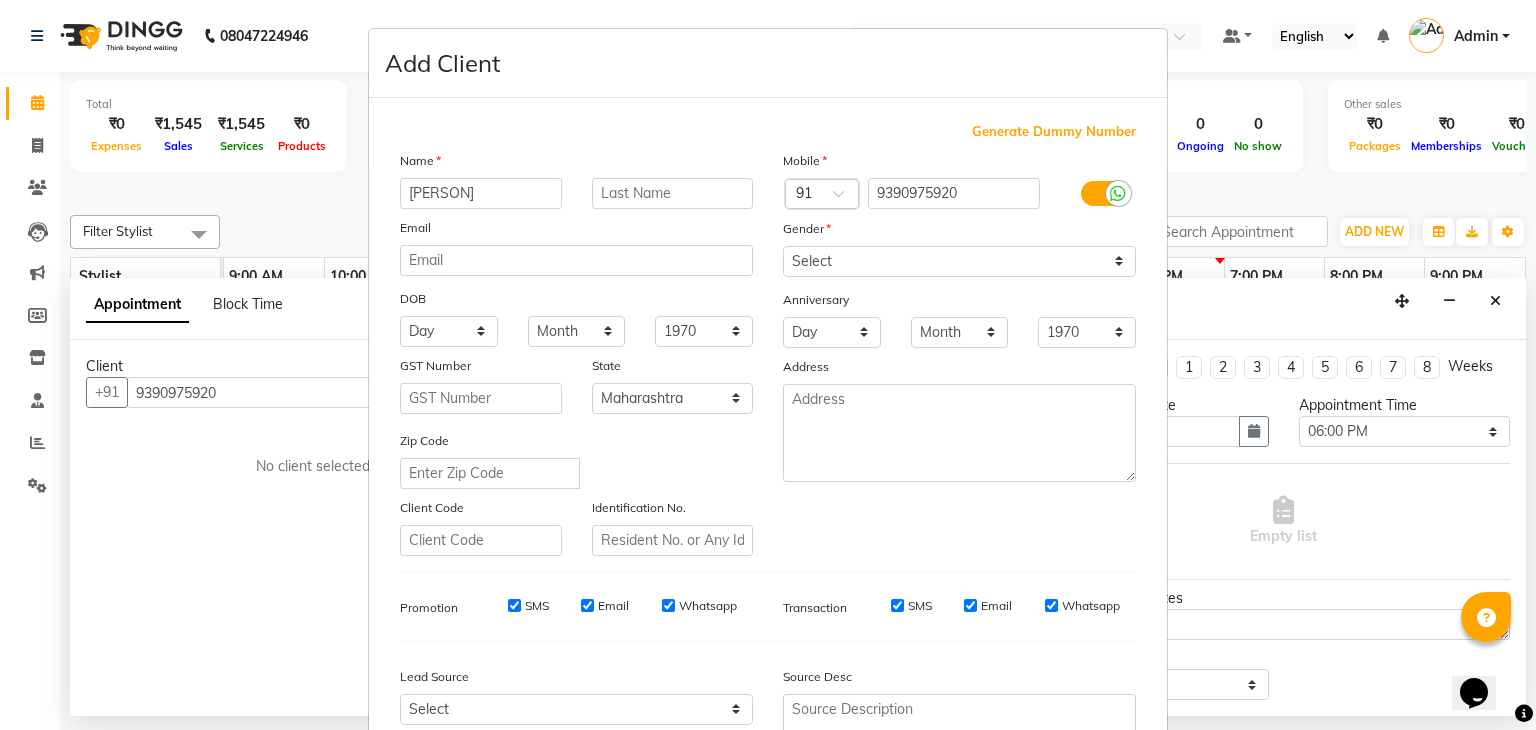 type on "[PERSON]" 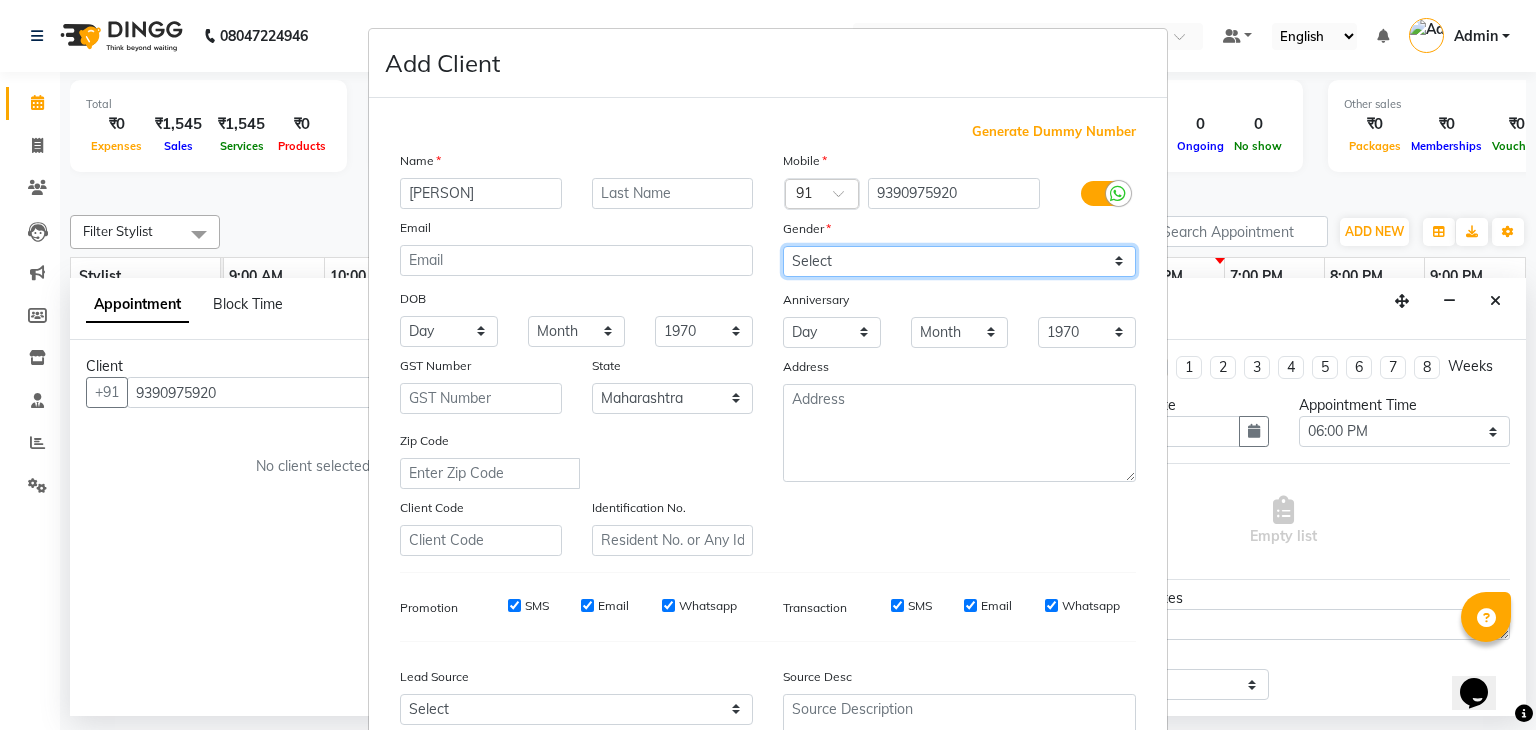 click on "Select Male Female Other Prefer Not To Say" at bounding box center [959, 261] 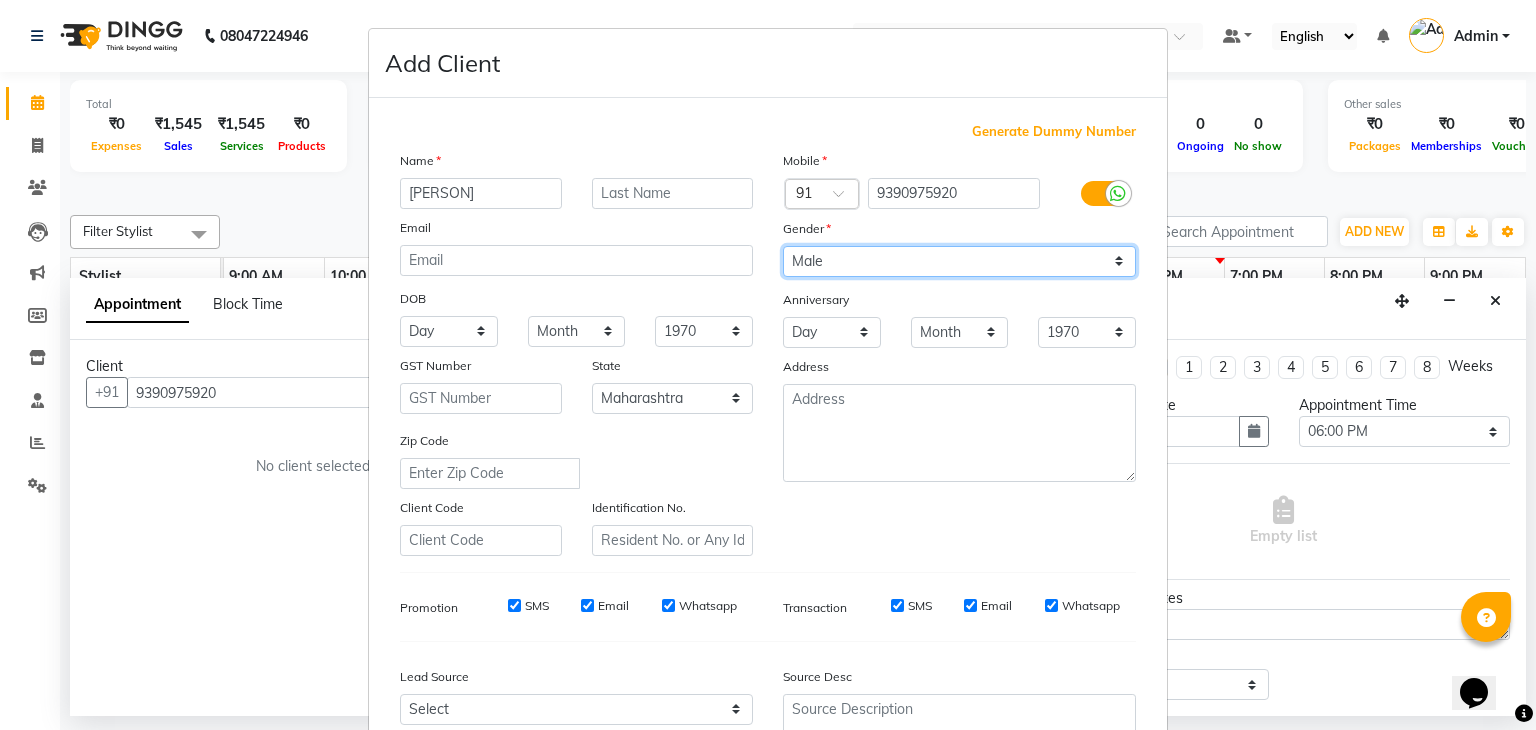 click on "Select Male Female Other Prefer Not To Say" at bounding box center (959, 261) 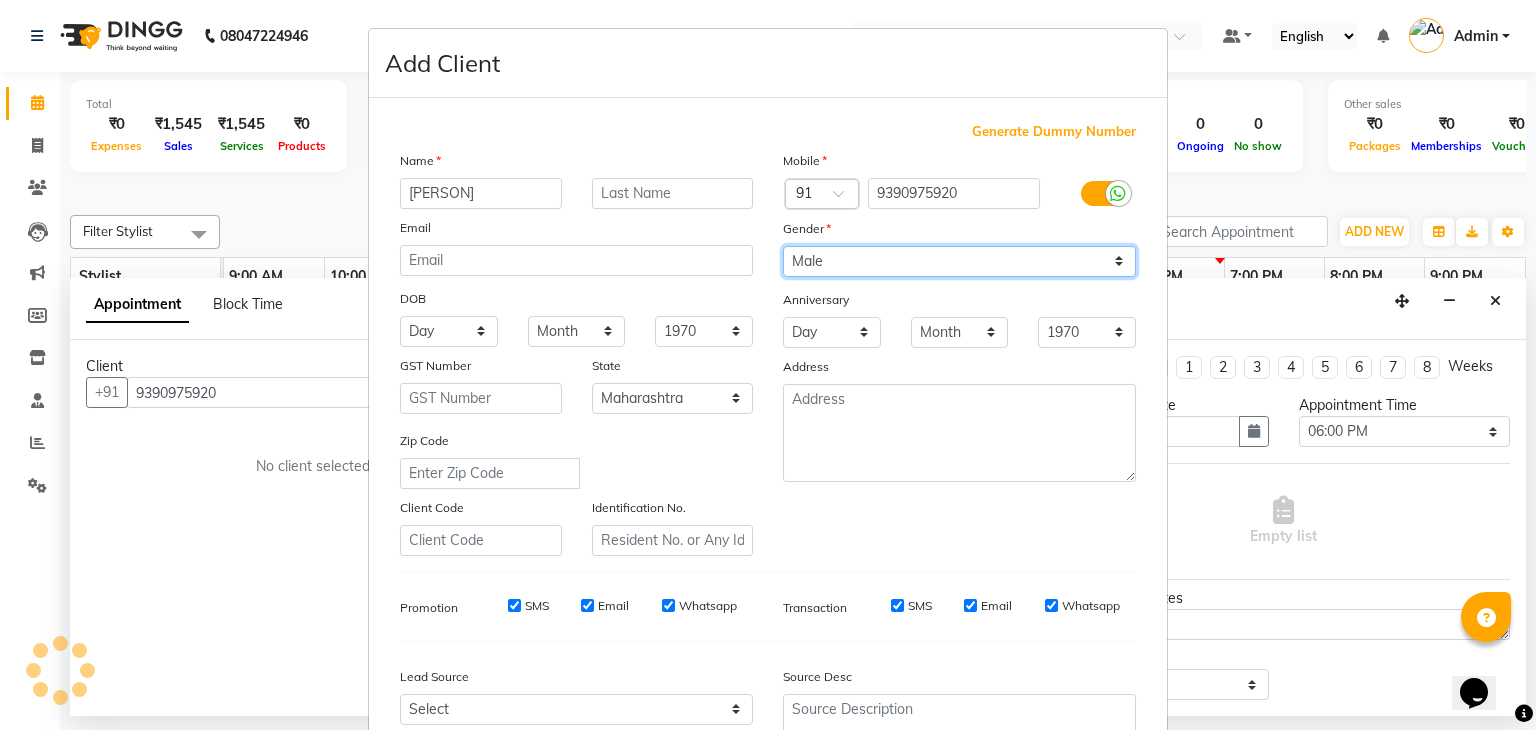 scroll, scrollTop: 203, scrollLeft: 0, axis: vertical 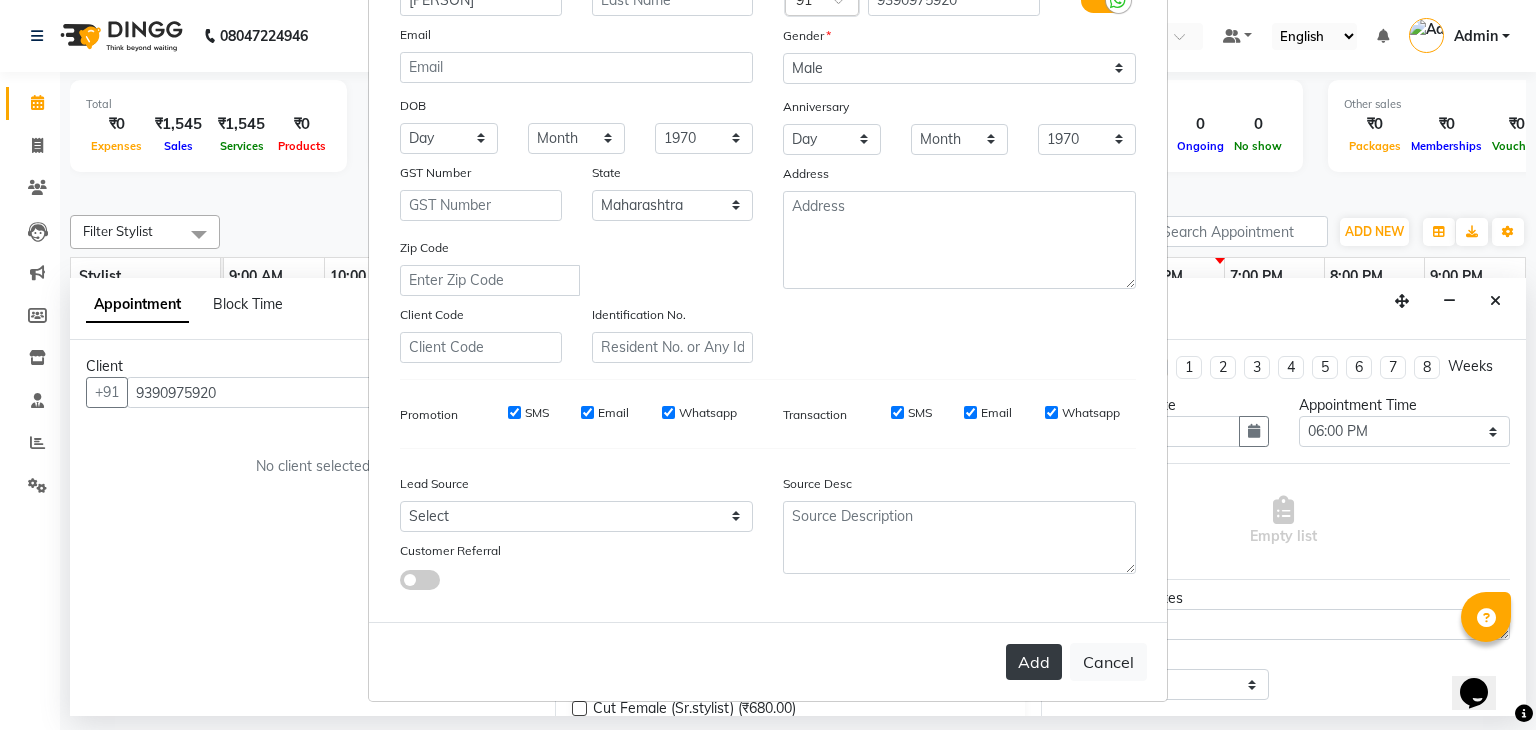 click on "Add" at bounding box center (1034, 662) 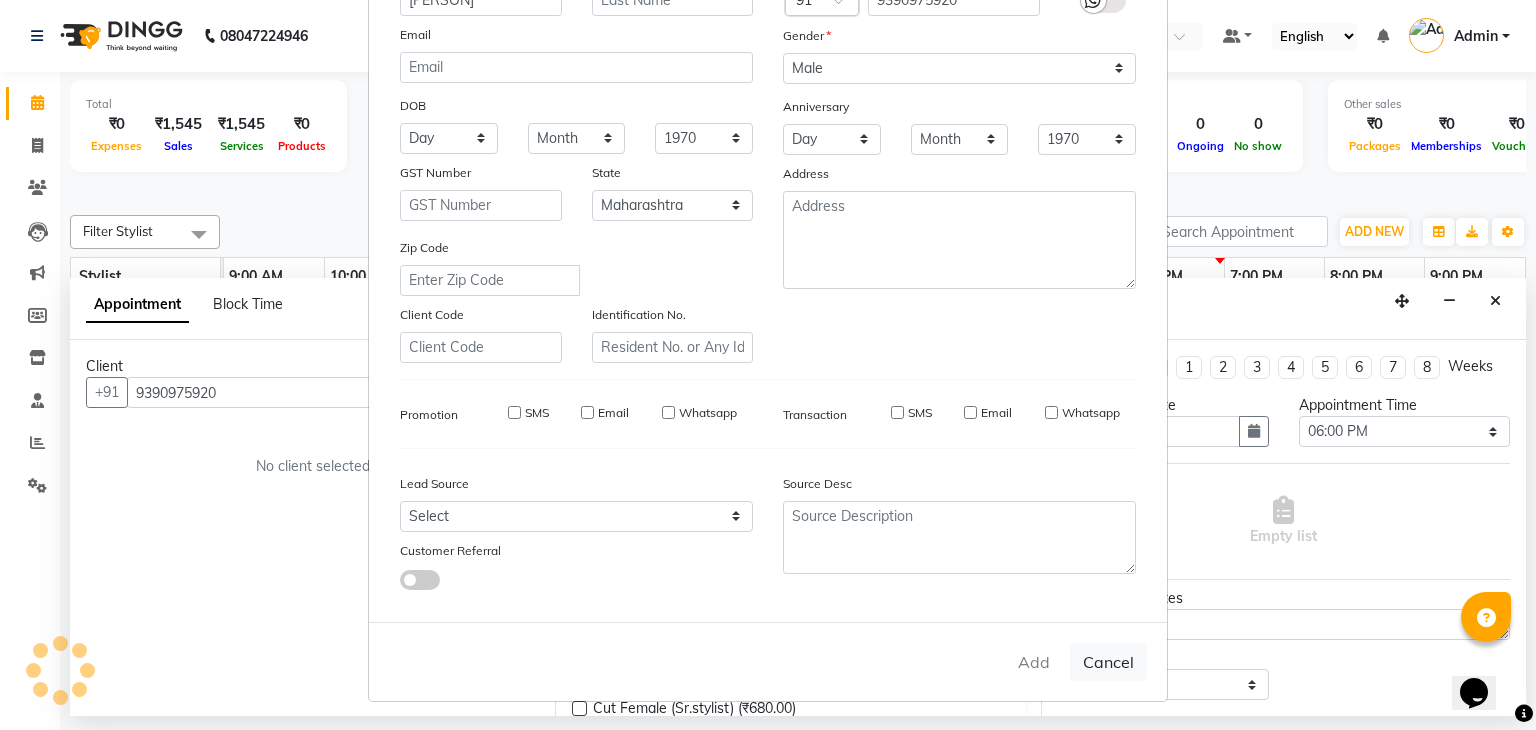 type 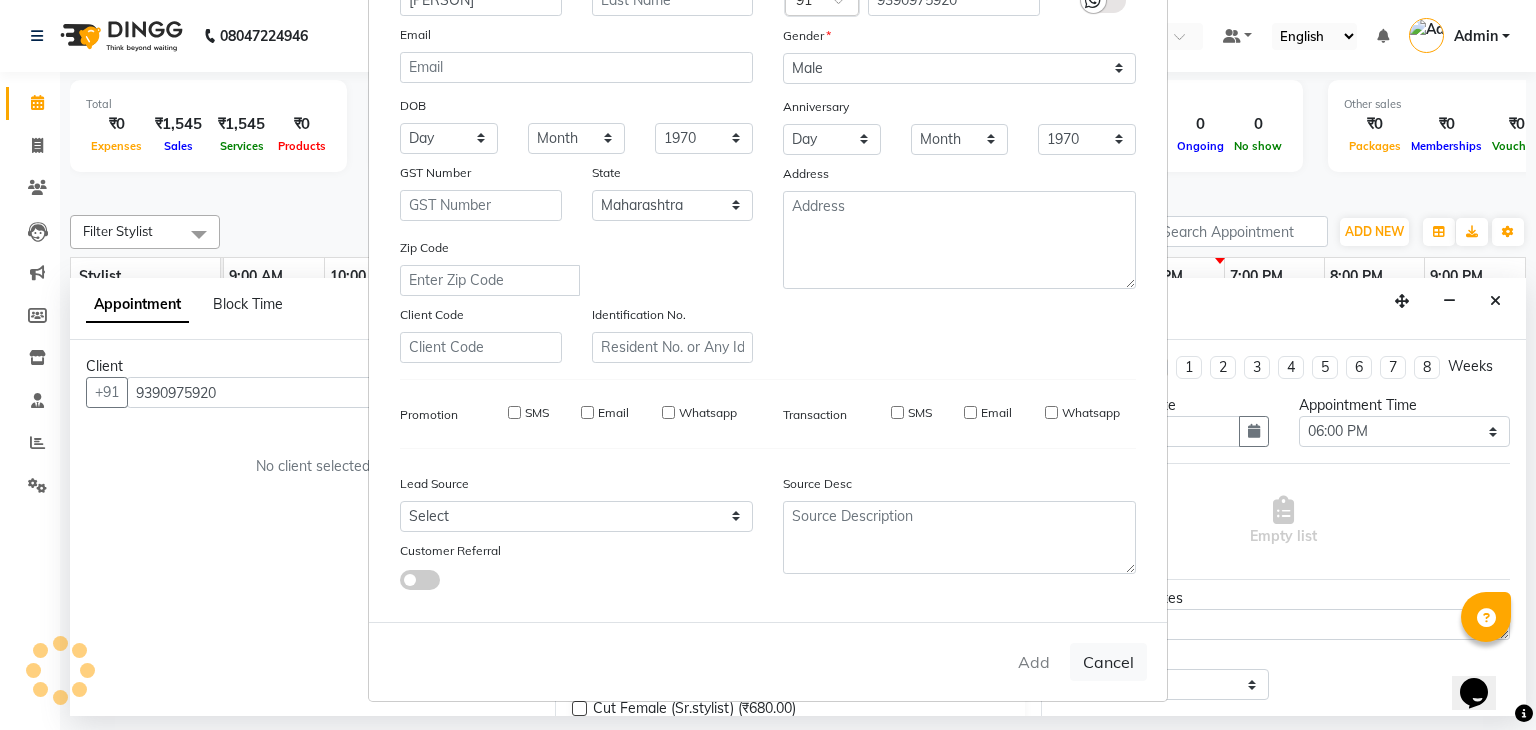 select 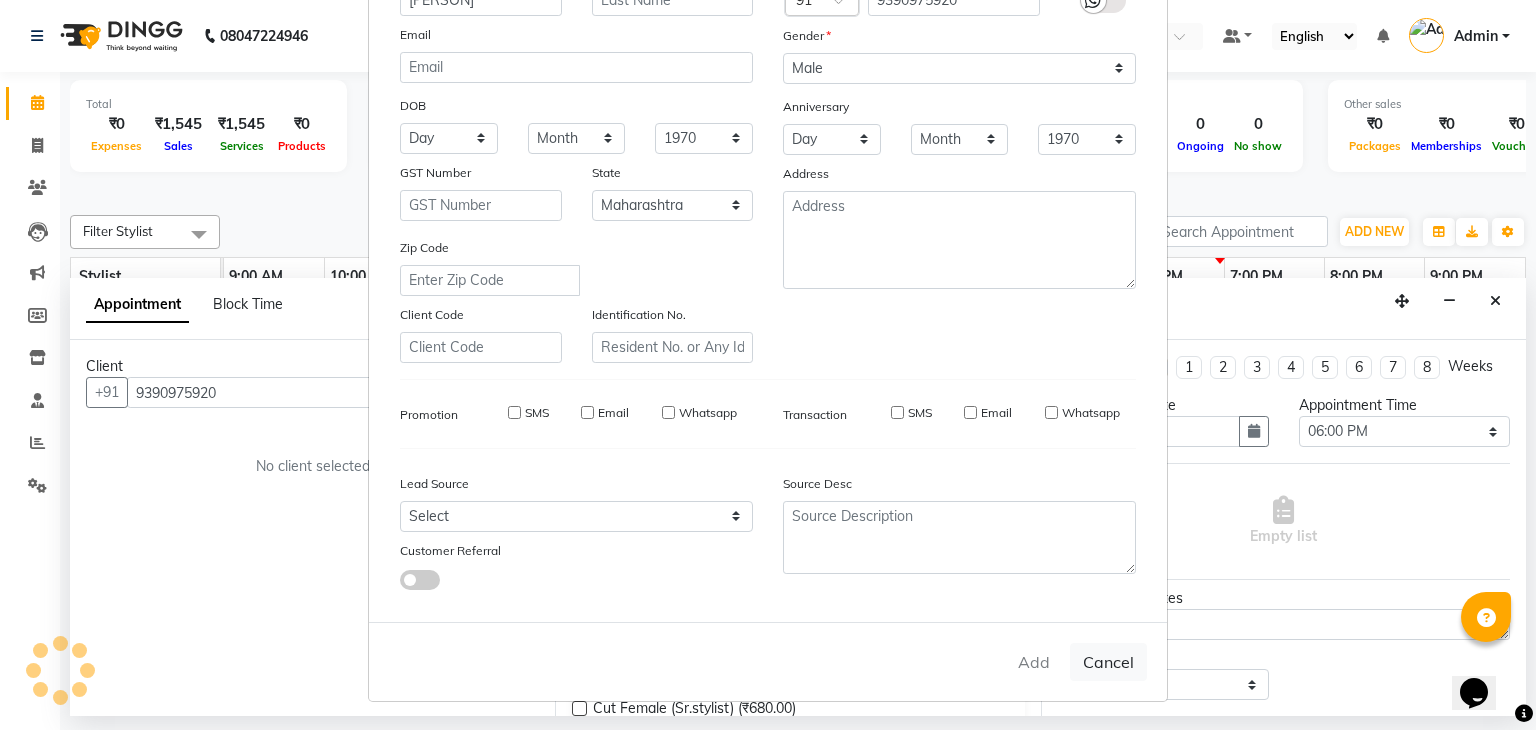 checkbox on "false" 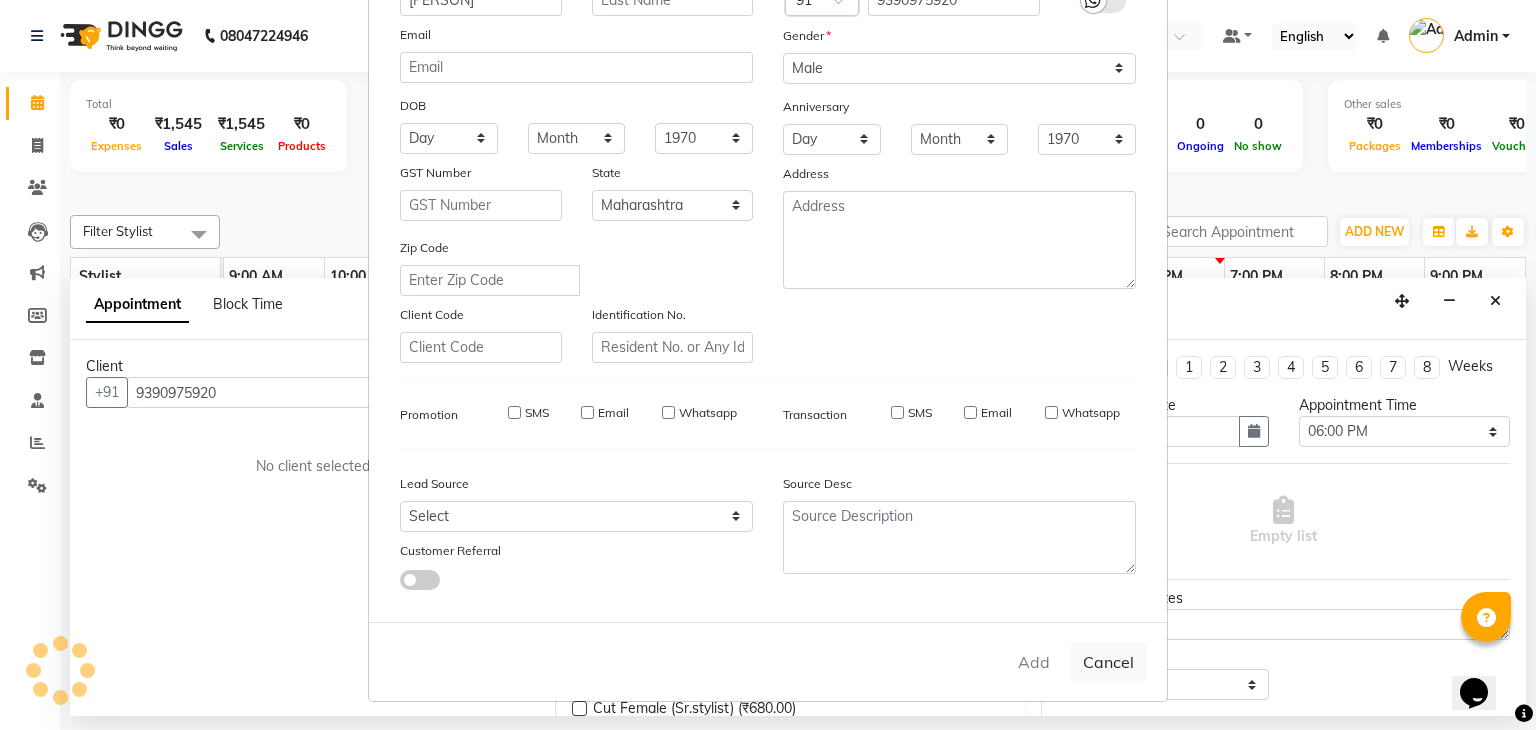 checkbox on "false" 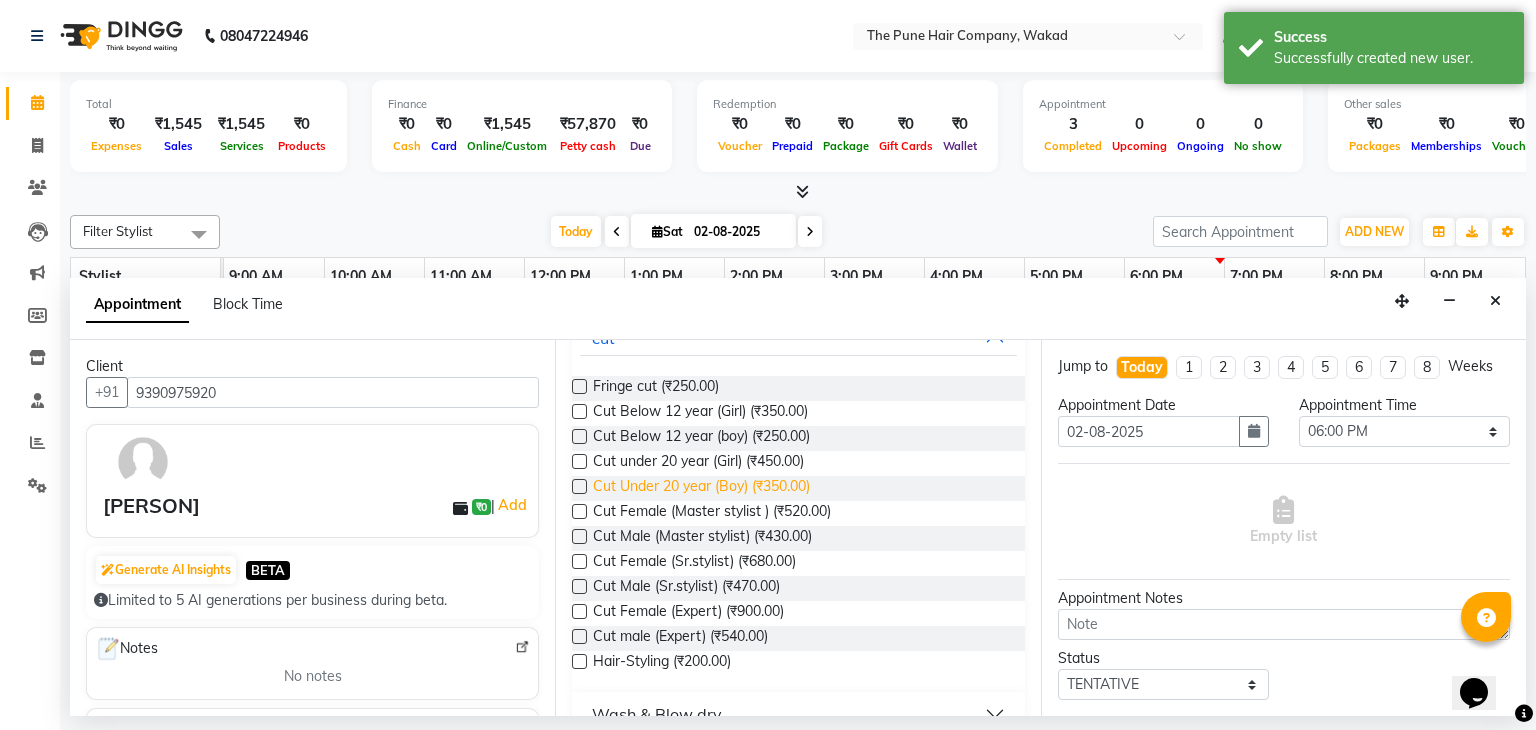 scroll, scrollTop: 150, scrollLeft: 0, axis: vertical 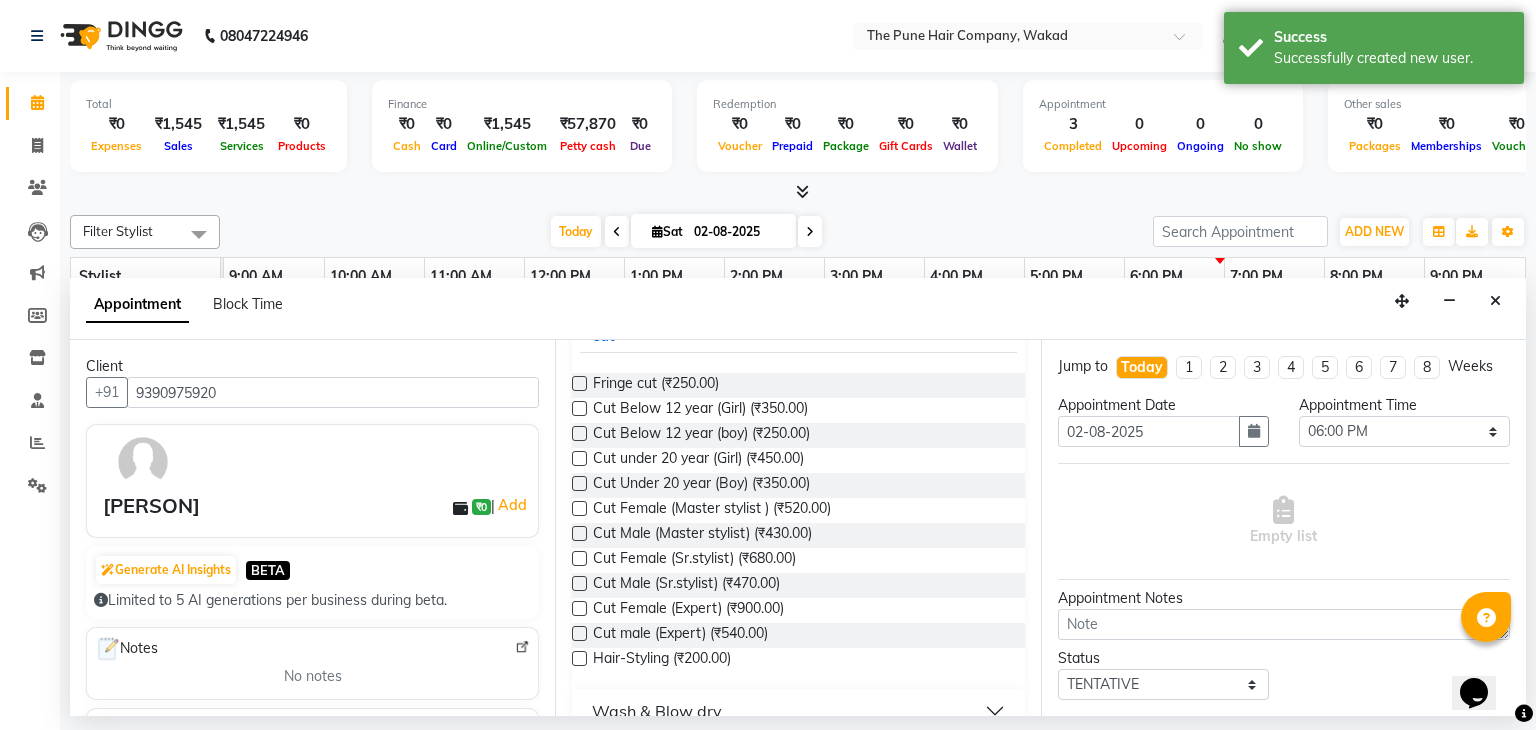 click at bounding box center (579, 558) 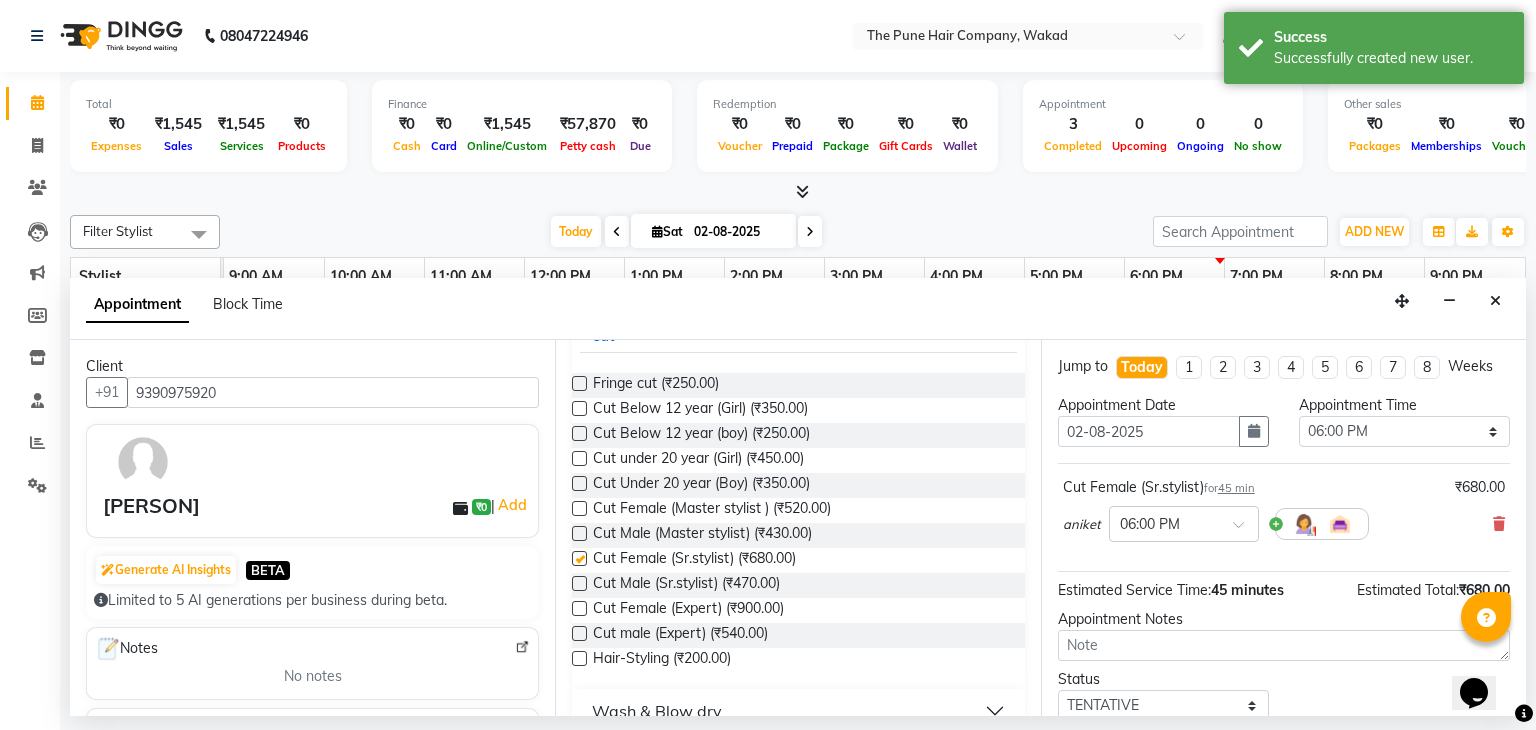 checkbox on "false" 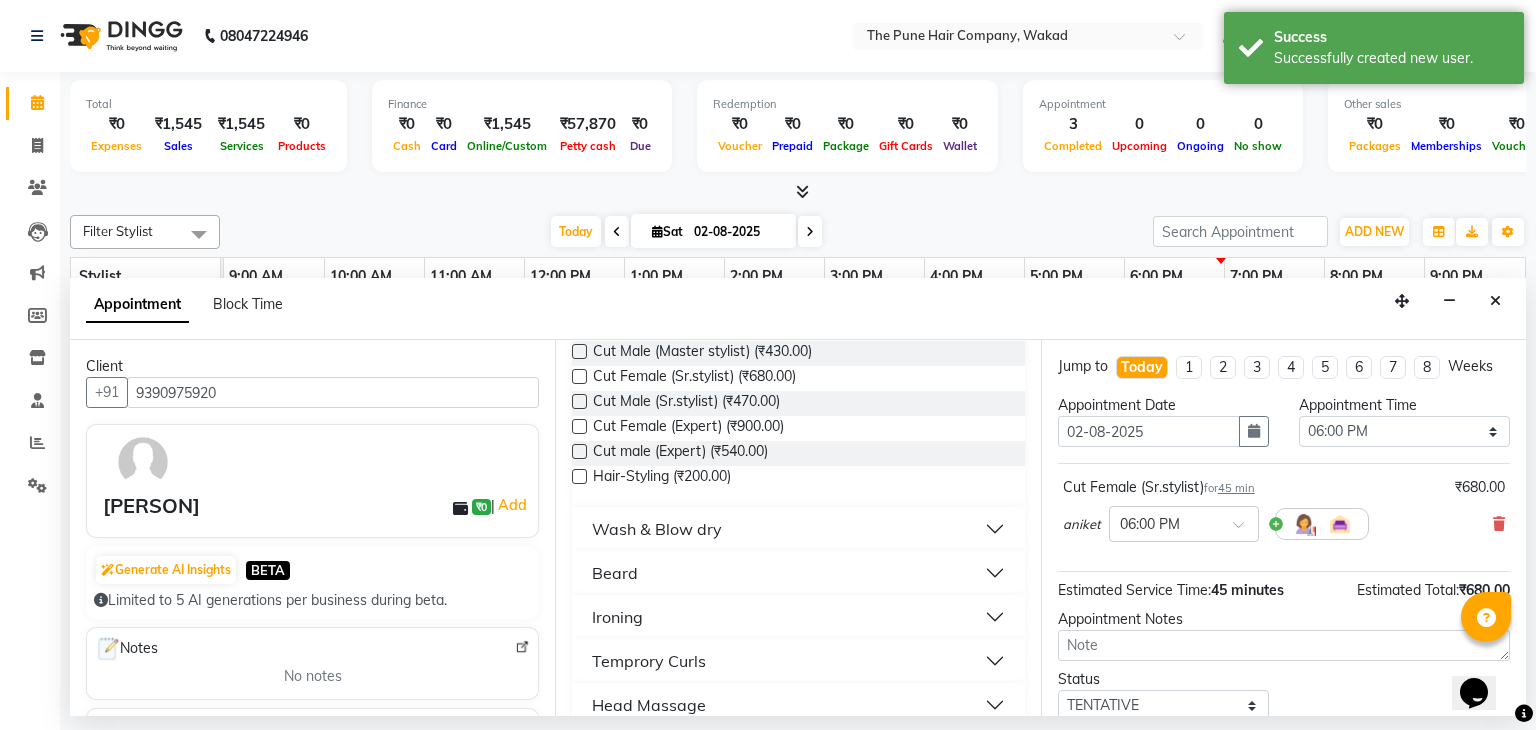scroll, scrollTop: 338, scrollLeft: 0, axis: vertical 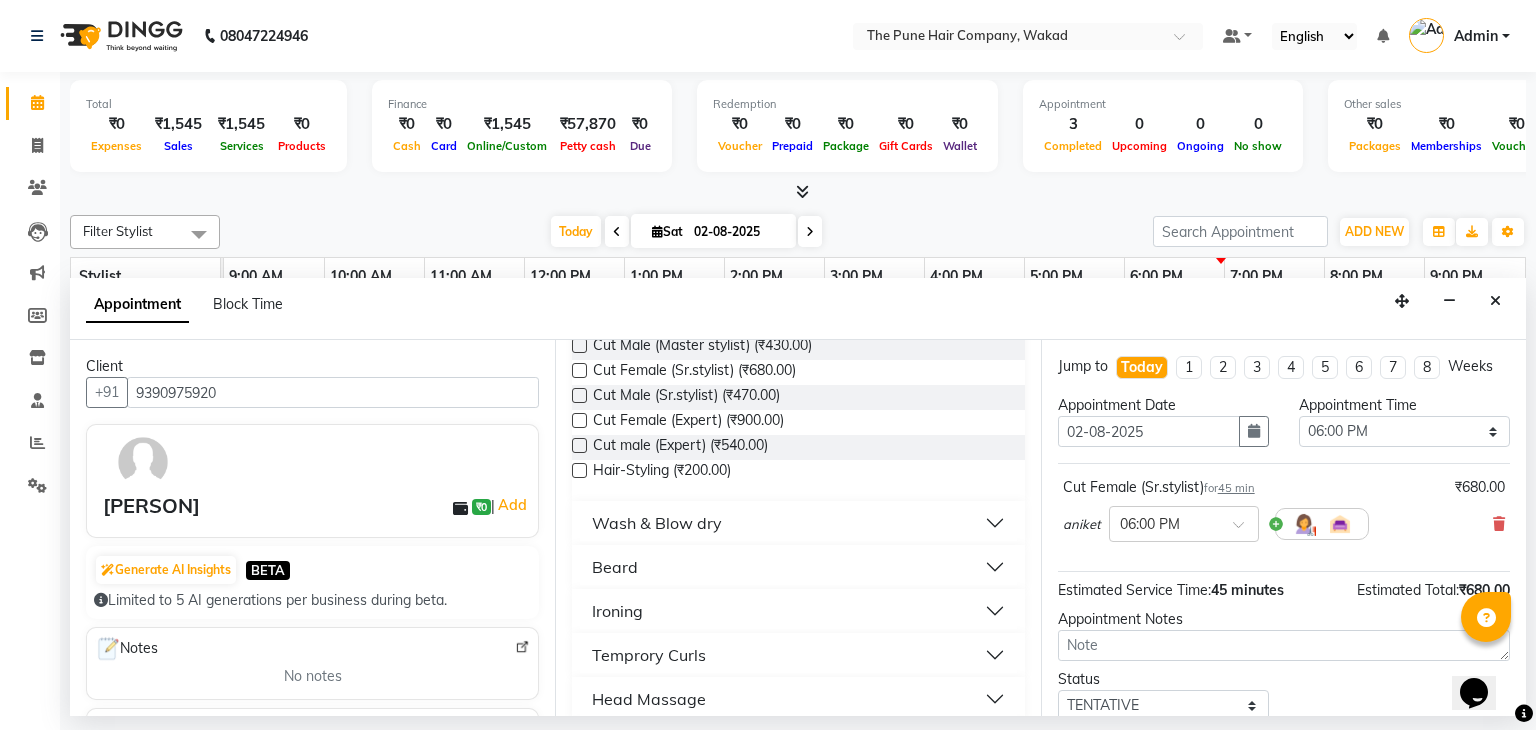 click on "Wash & Blow dry" at bounding box center (798, 523) 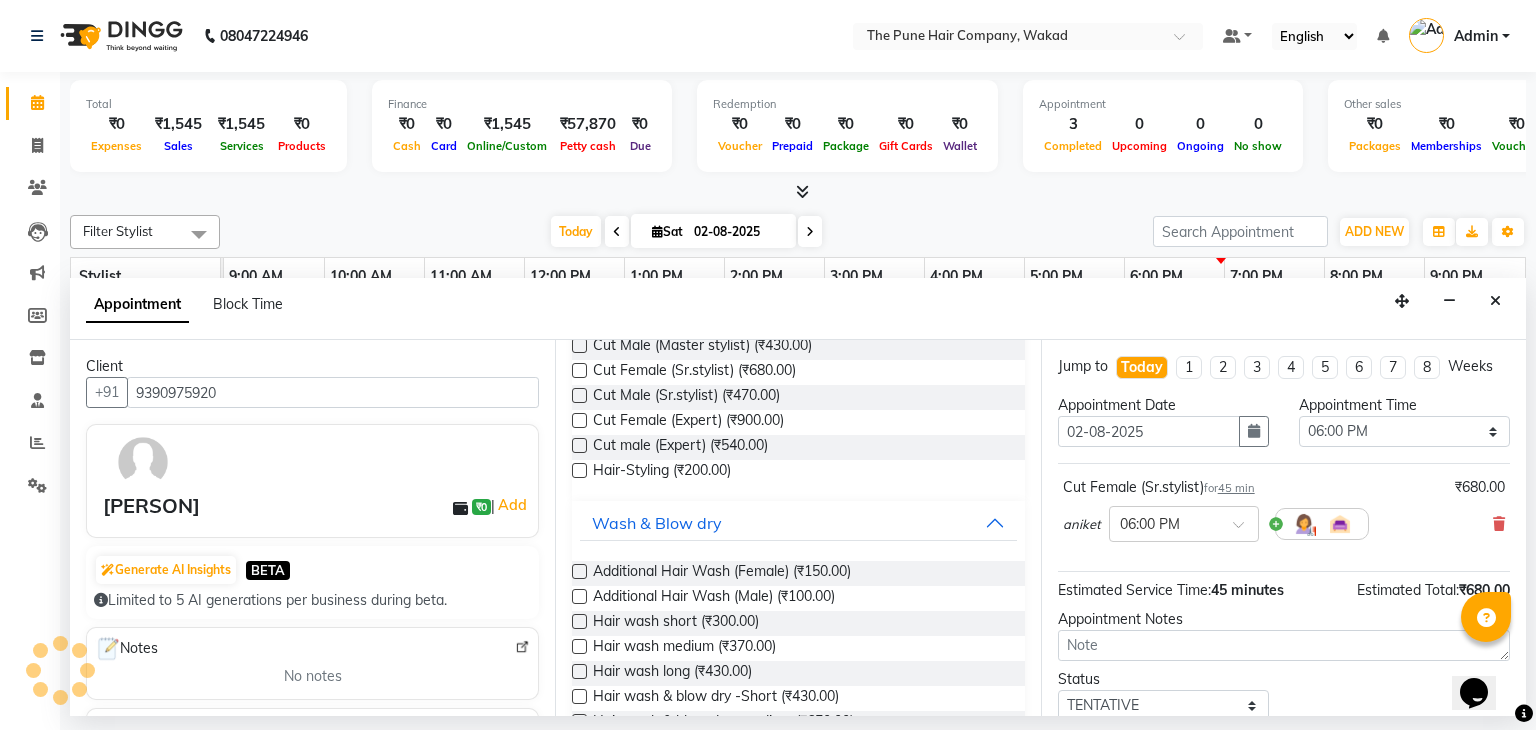 click at bounding box center [579, 571] 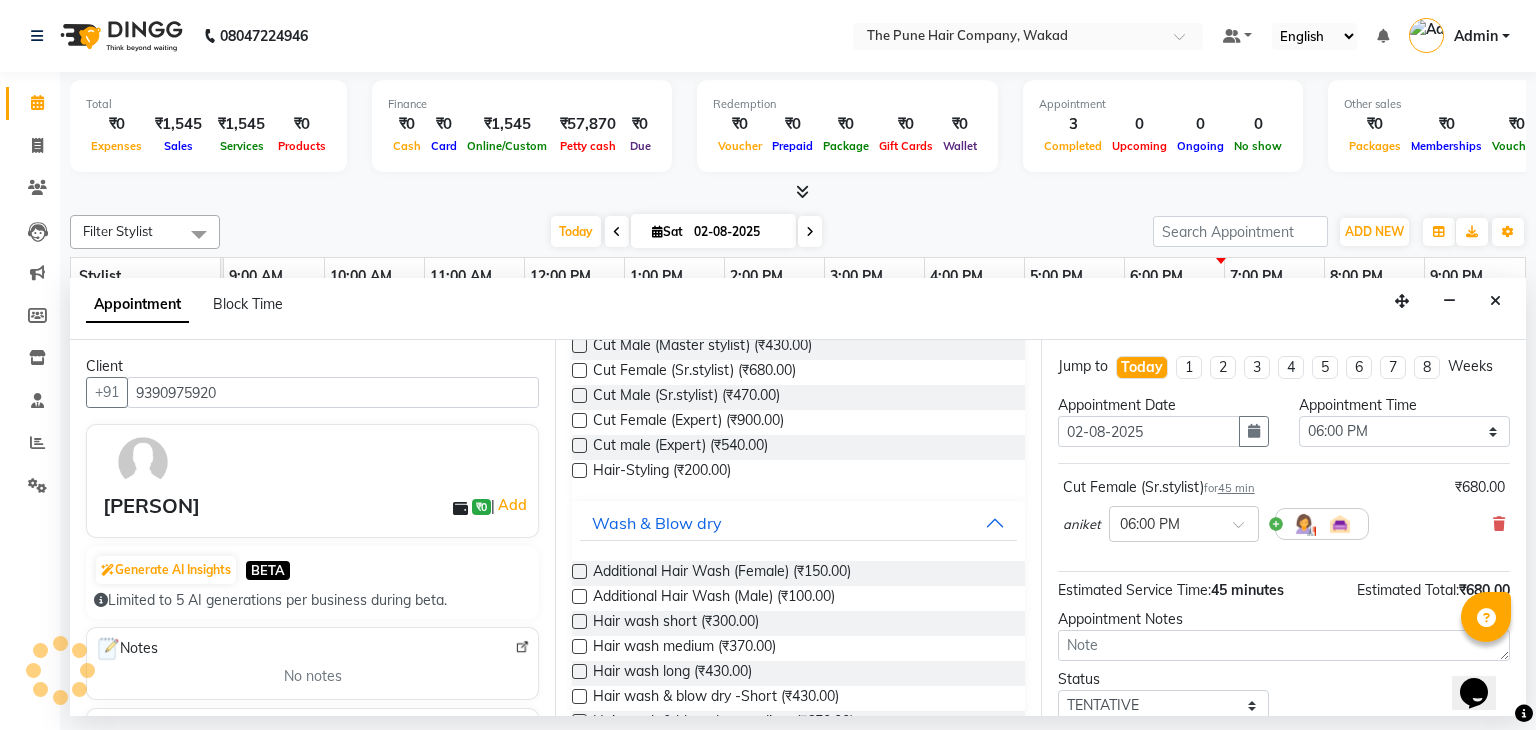 click at bounding box center [578, 573] 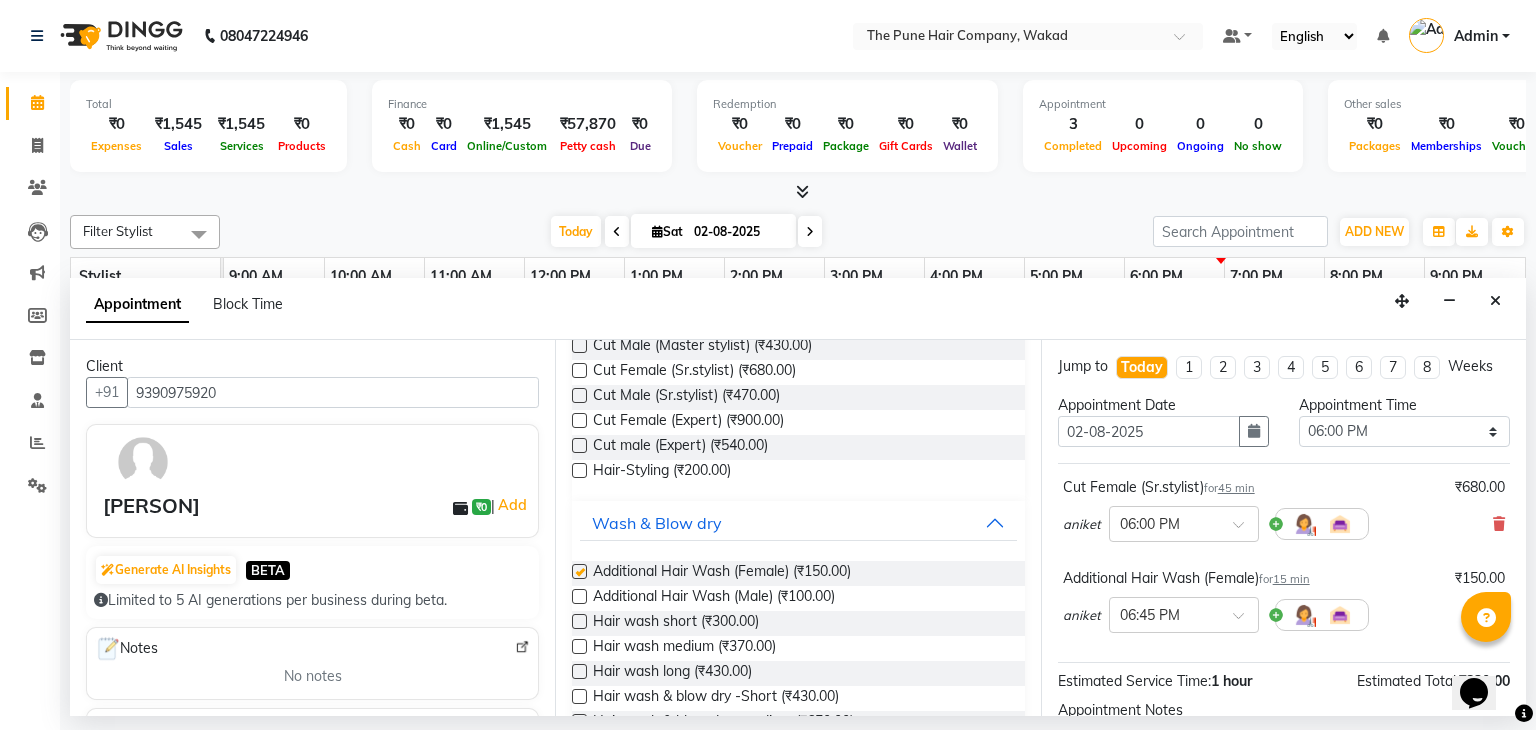 checkbox on "false" 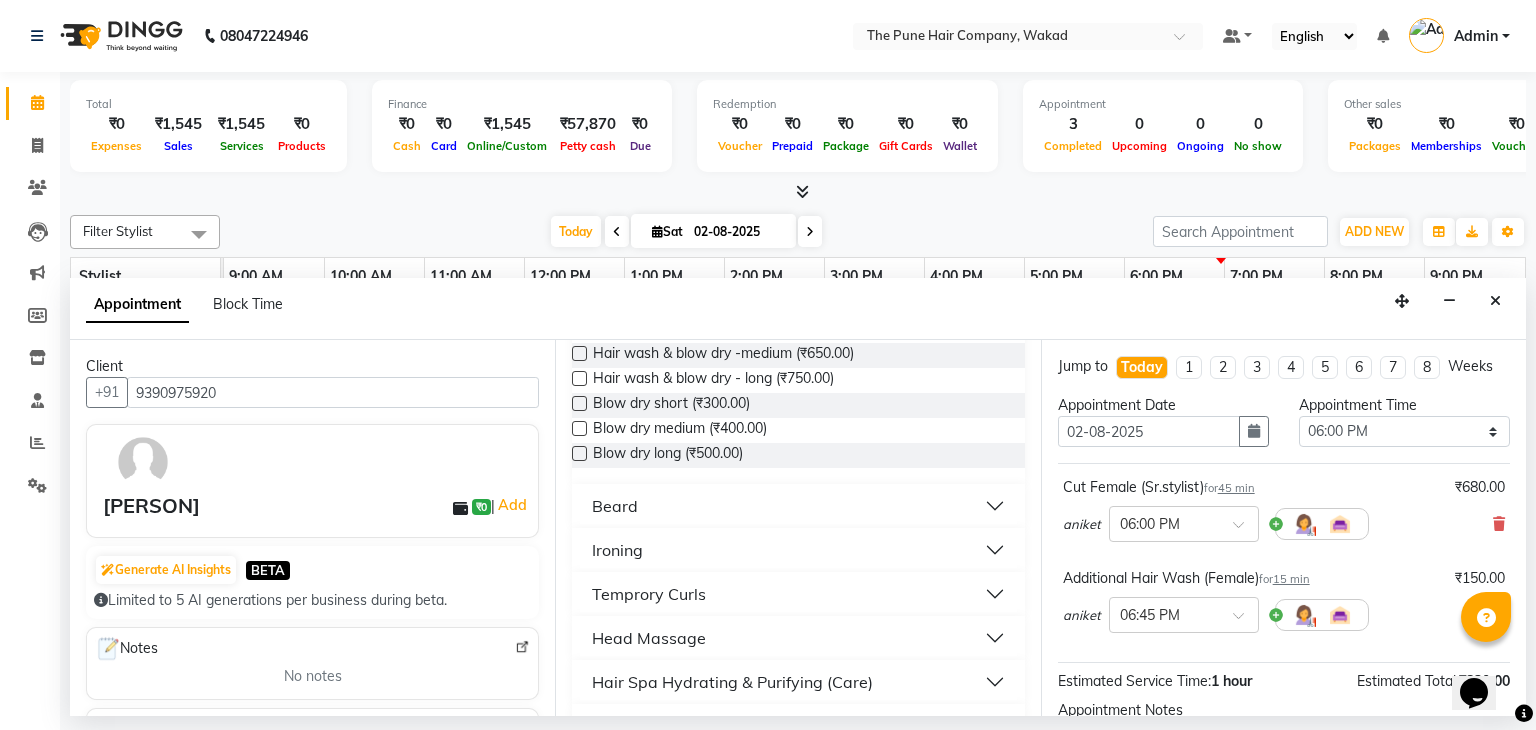 scroll, scrollTop: 708, scrollLeft: 0, axis: vertical 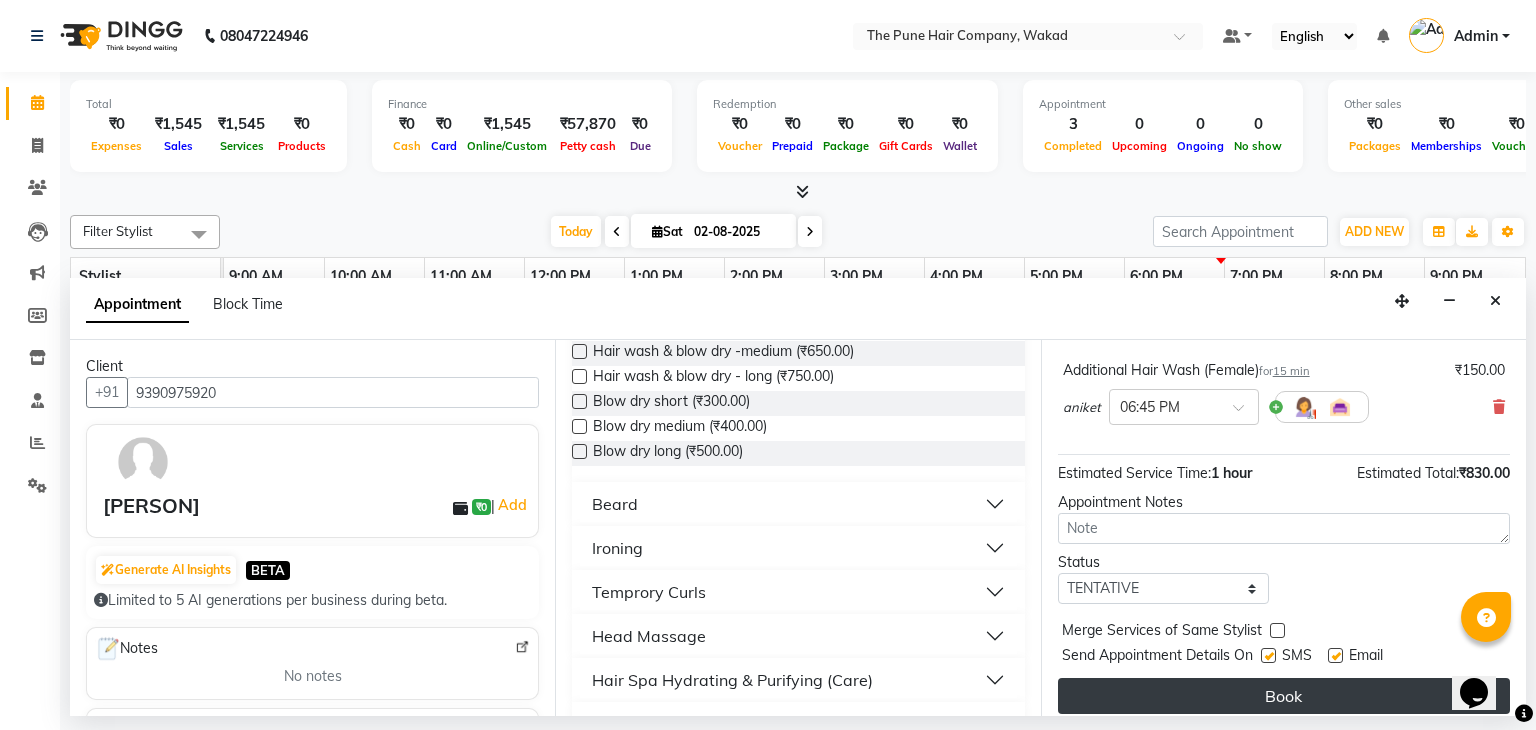 click on "Book" at bounding box center [1284, 696] 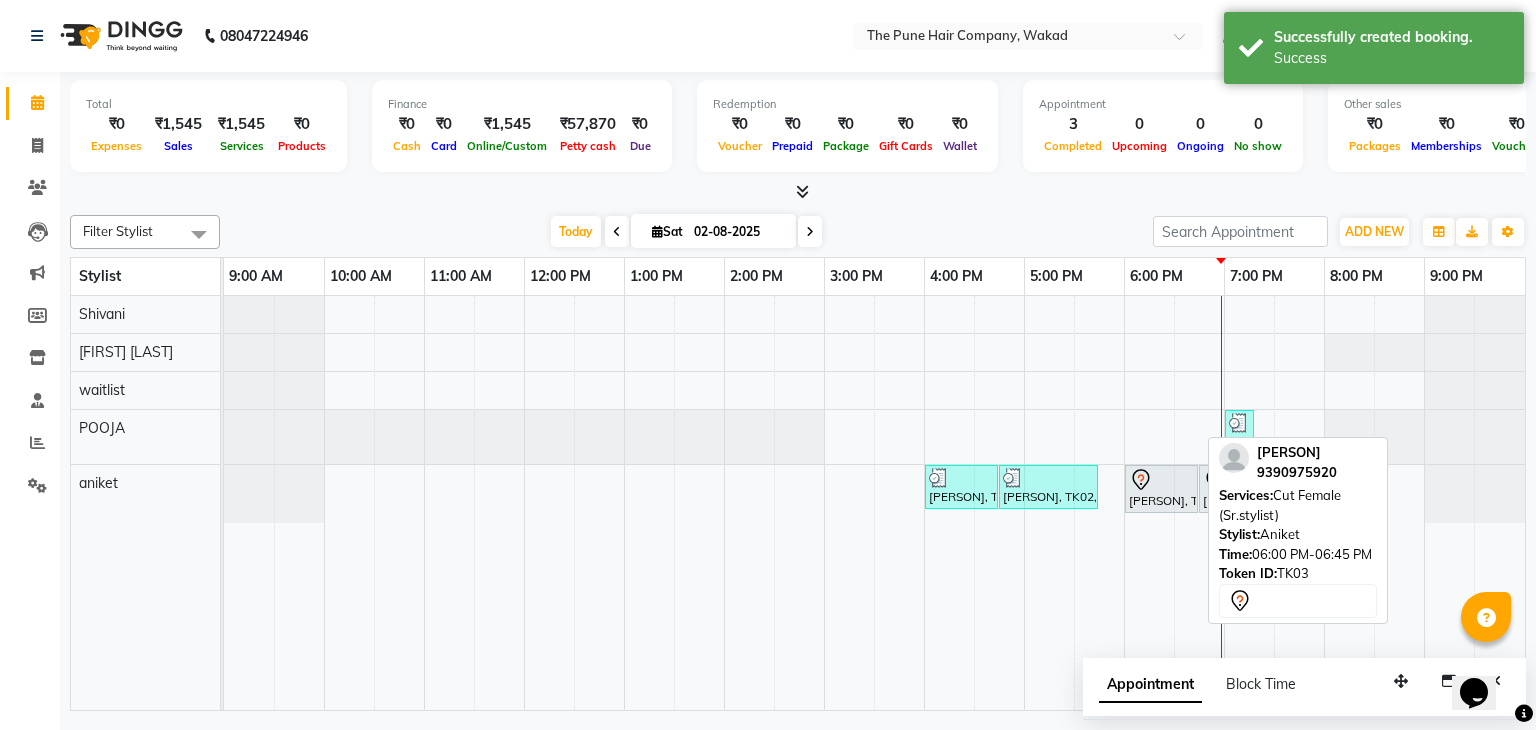 click at bounding box center [1161, 480] 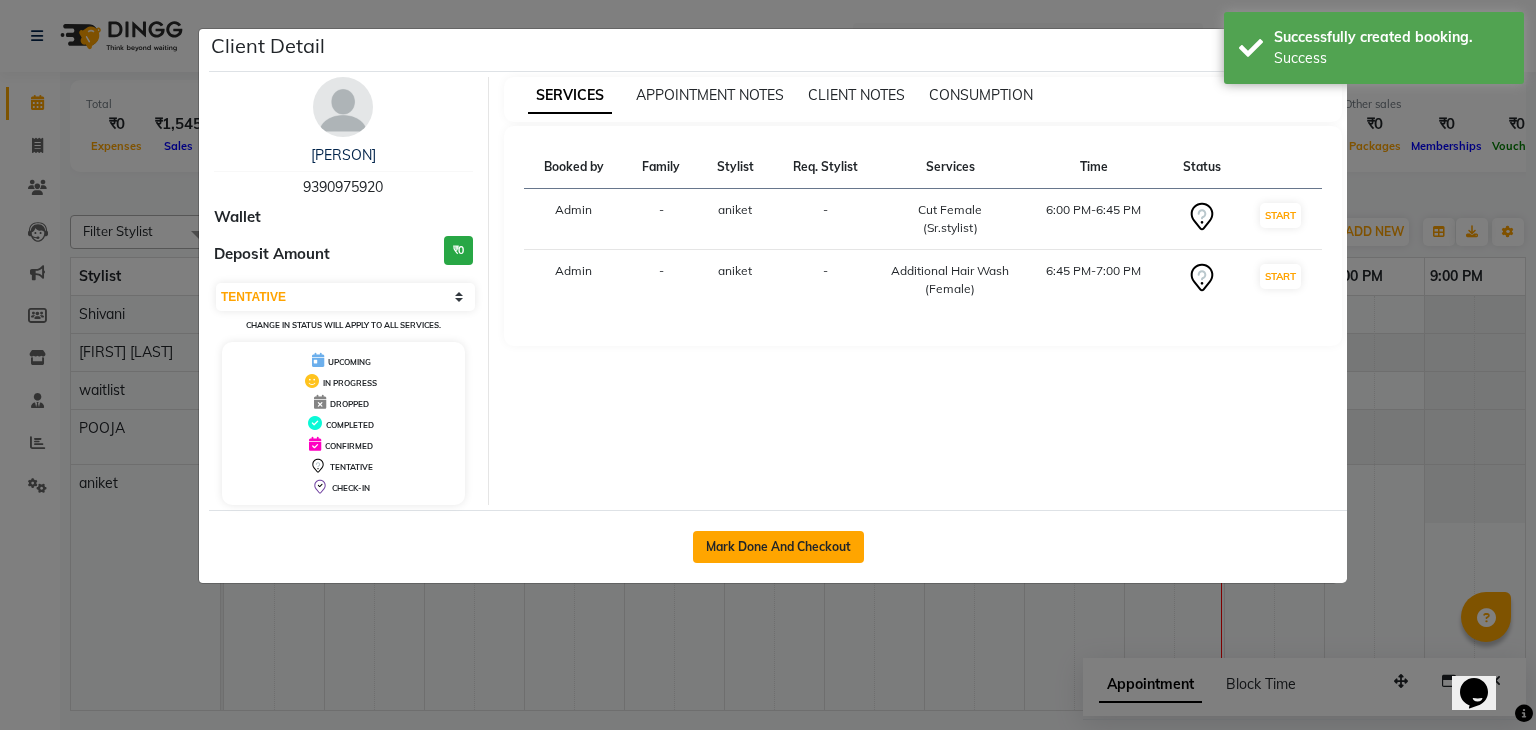 click on "Mark Done And Checkout" 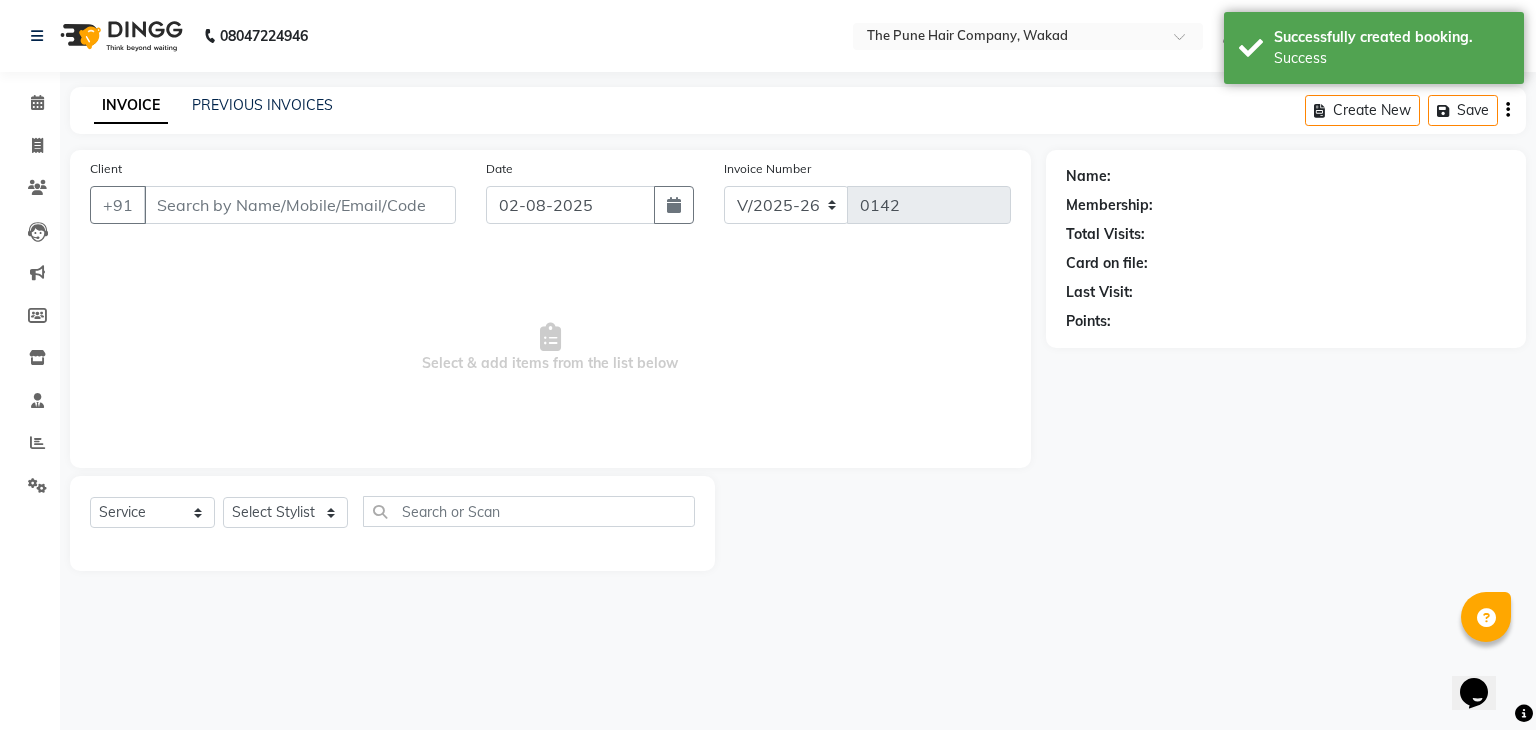 type on "9390975920" 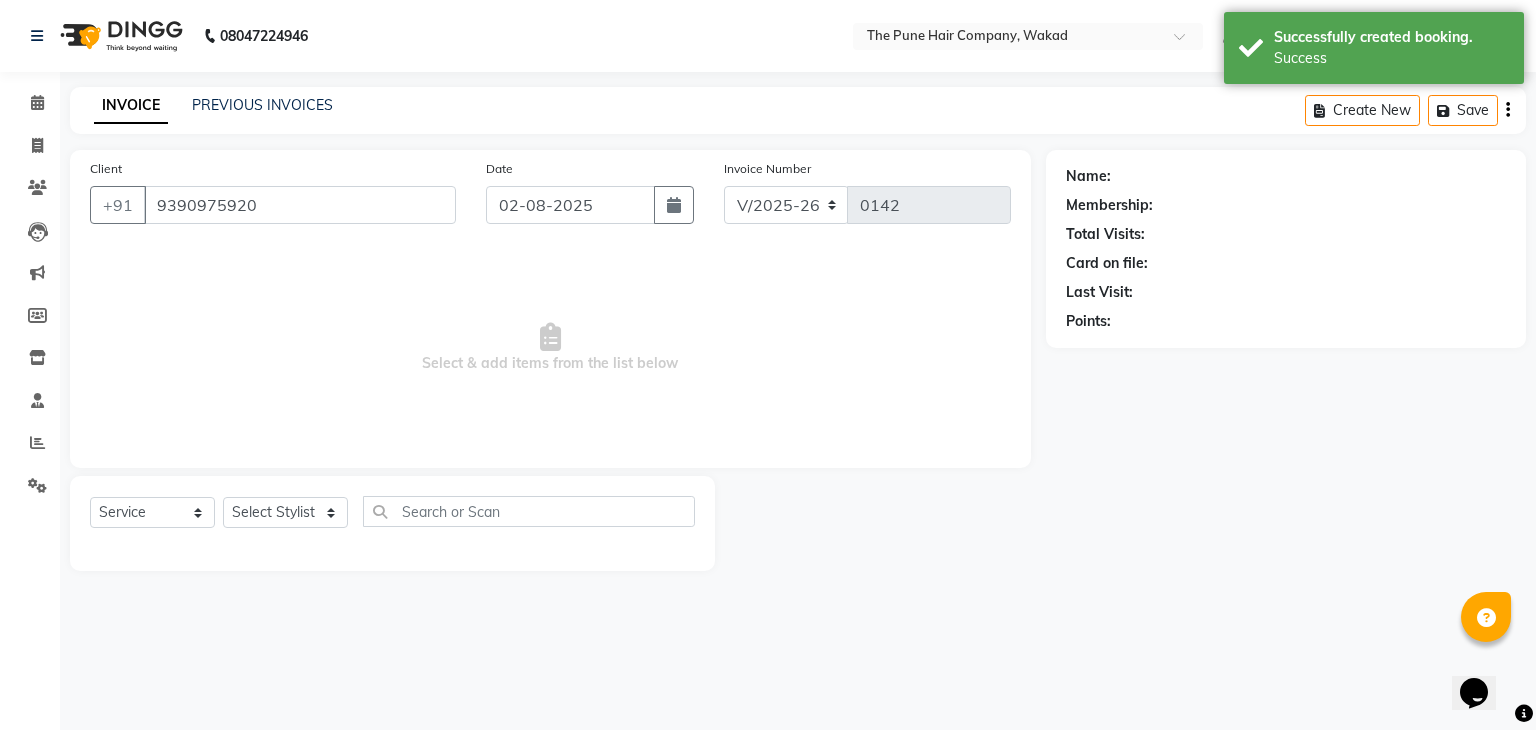 select on "80950" 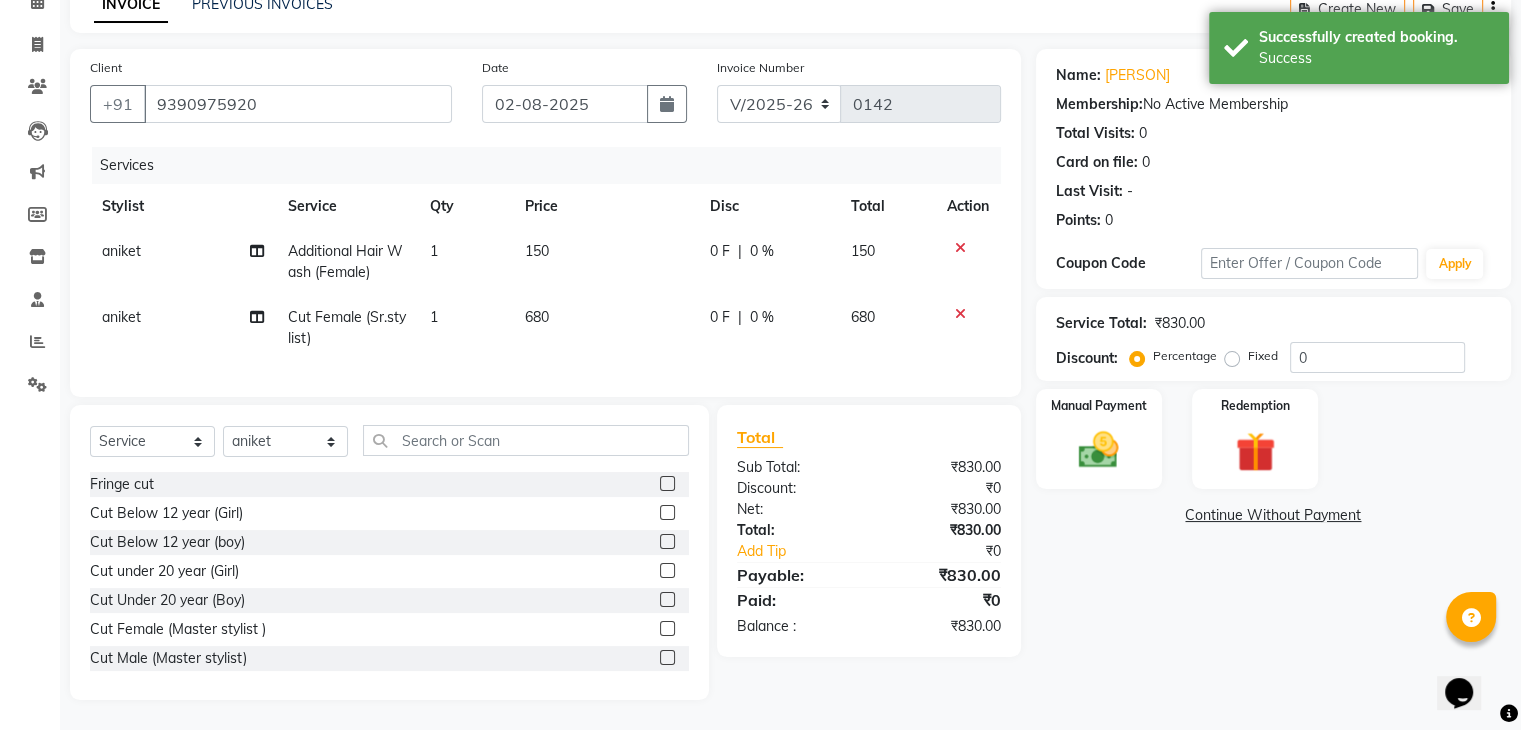 scroll, scrollTop: 112, scrollLeft: 0, axis: vertical 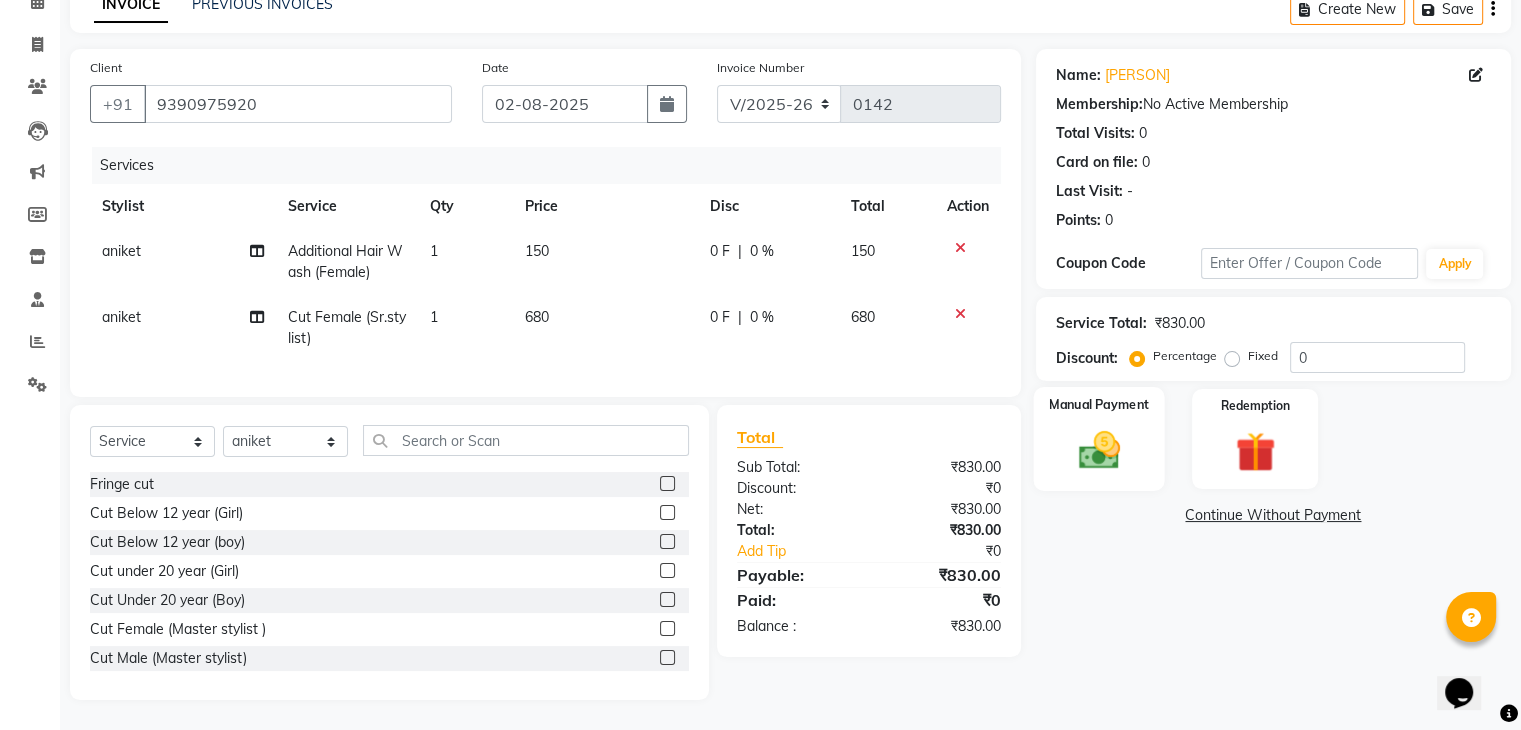click 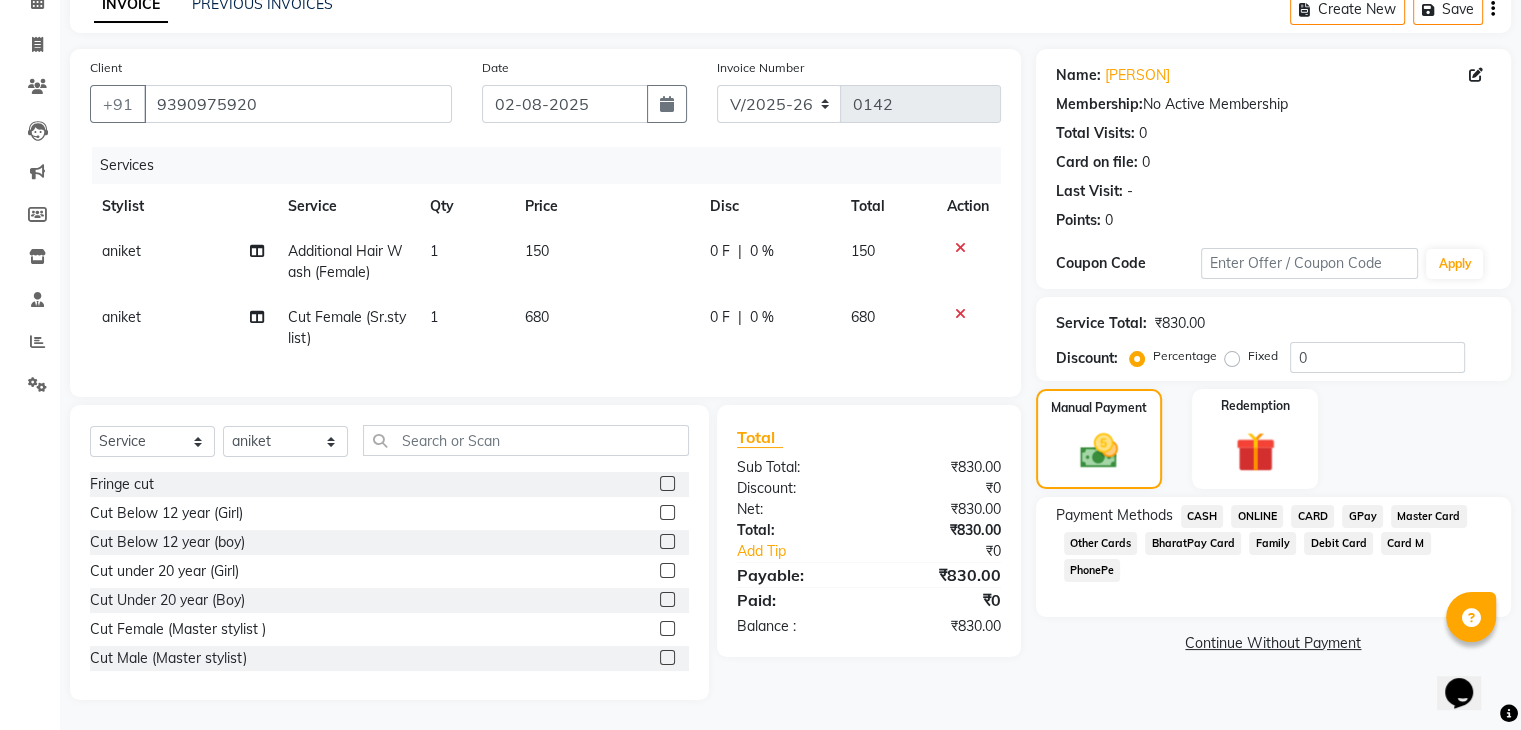 click on "ONLINE" 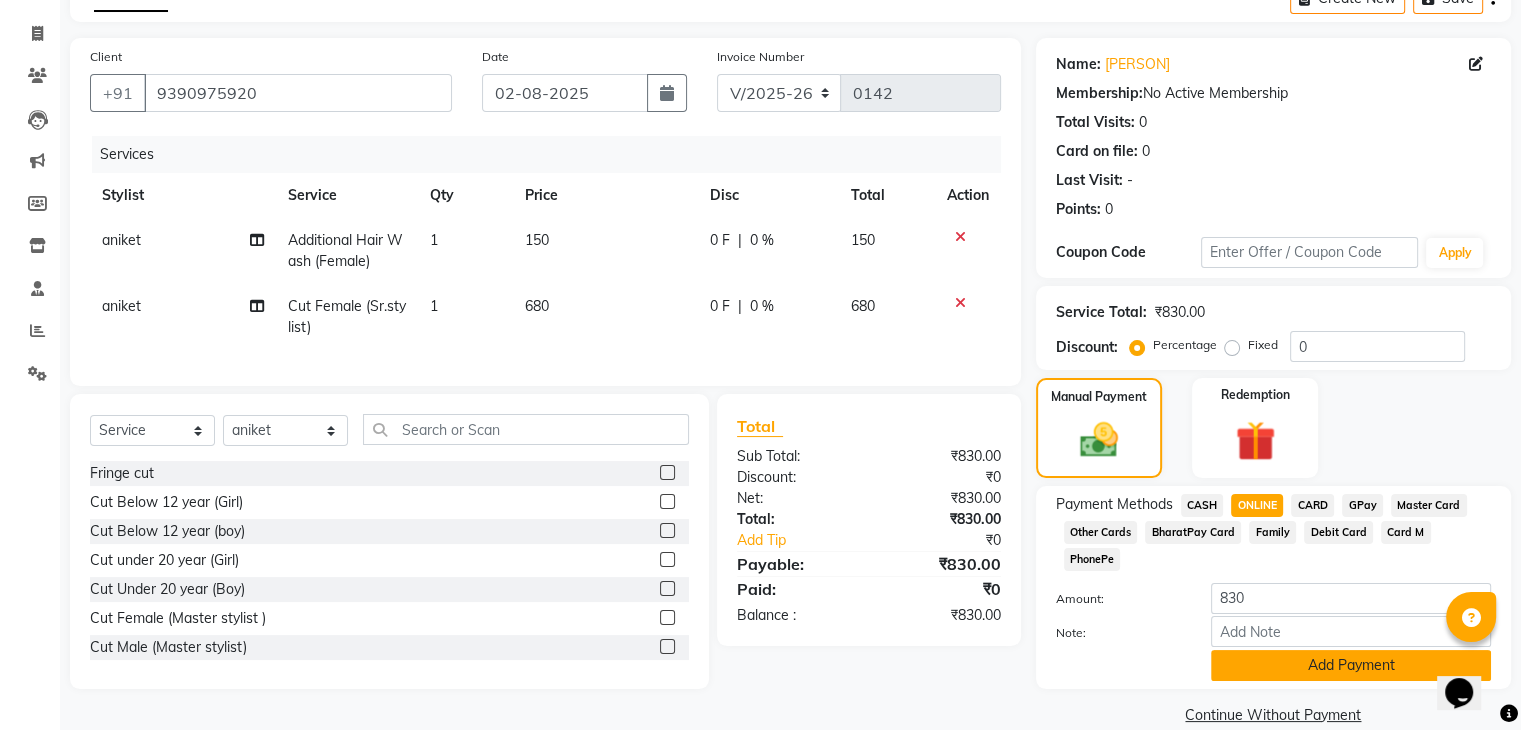 click on "Add Payment" 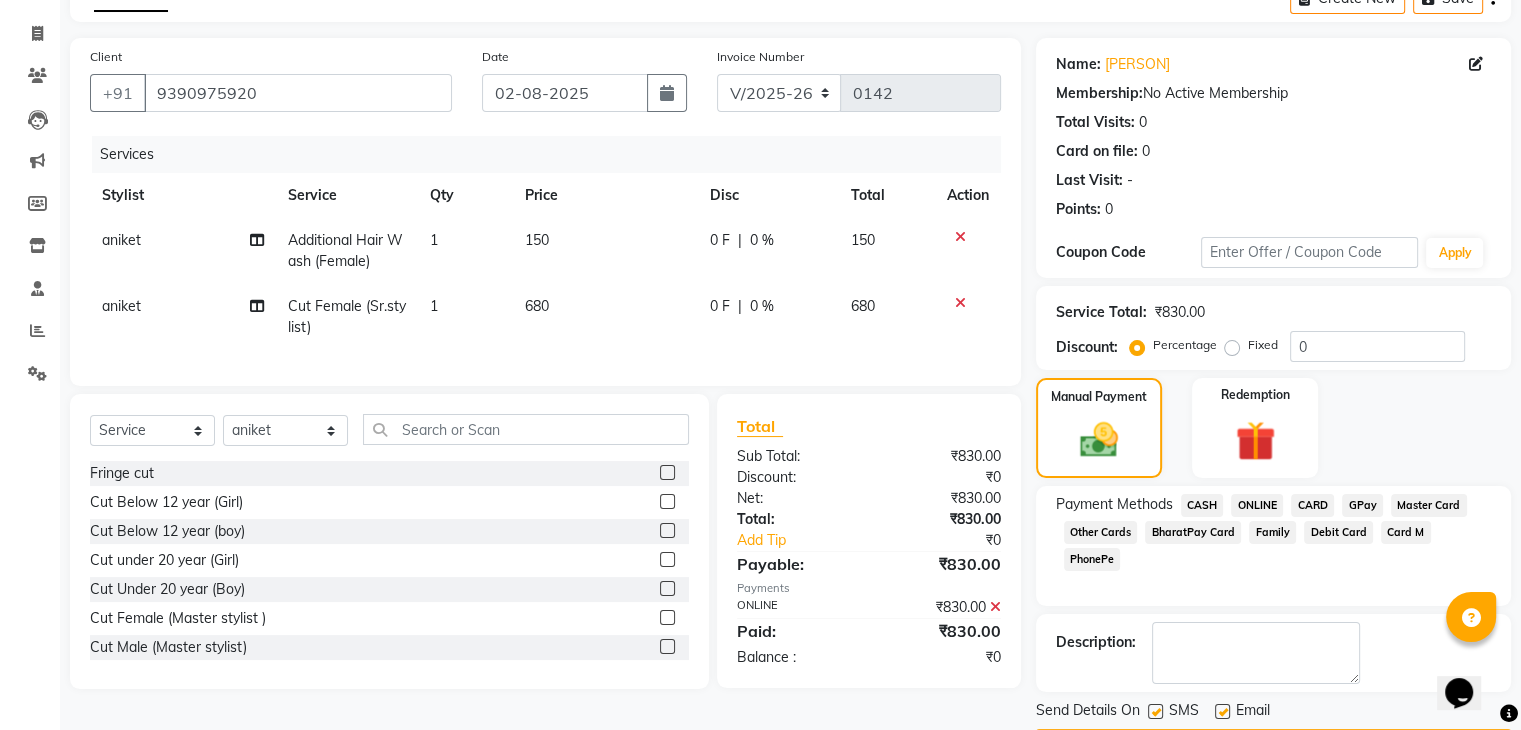 scroll, scrollTop: 171, scrollLeft: 0, axis: vertical 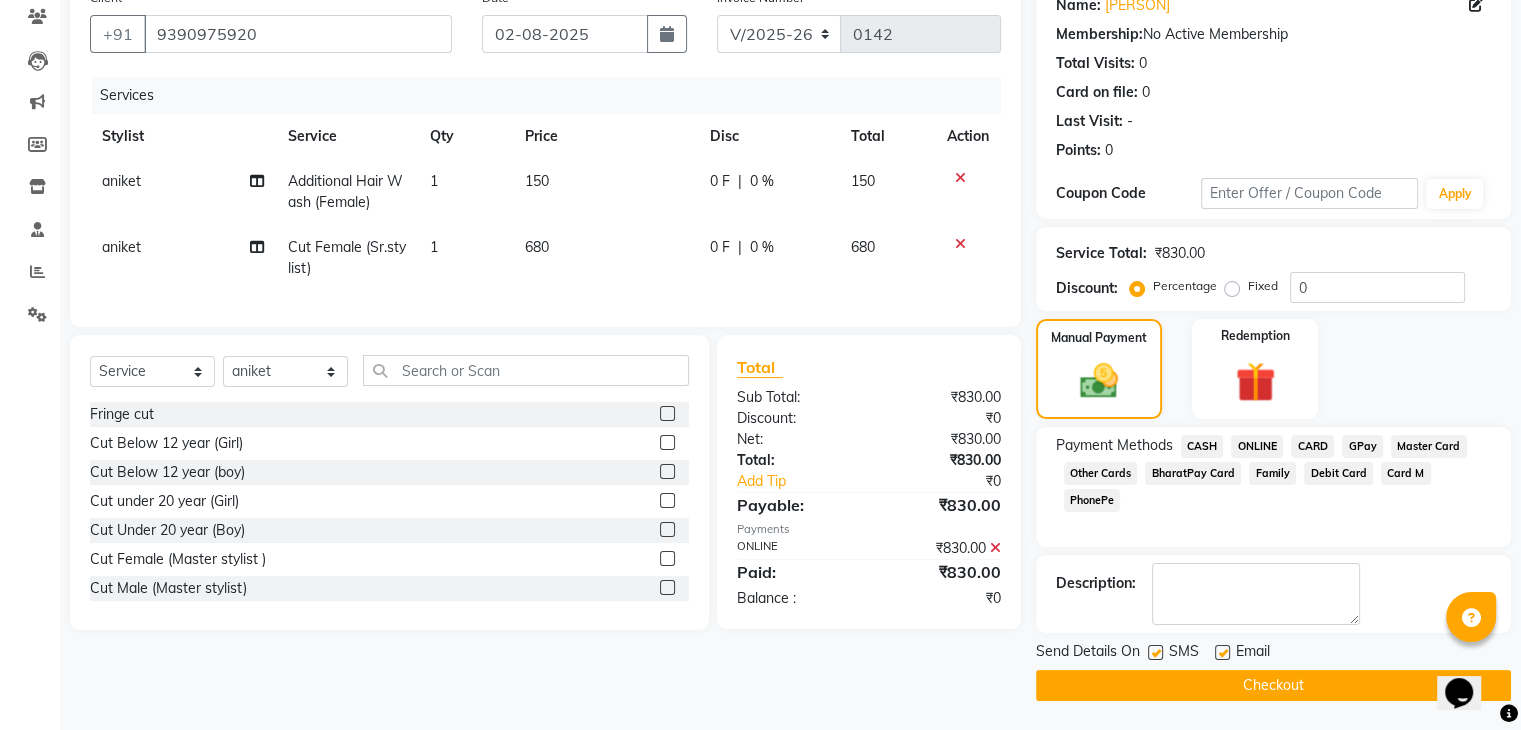 click on "Checkout" 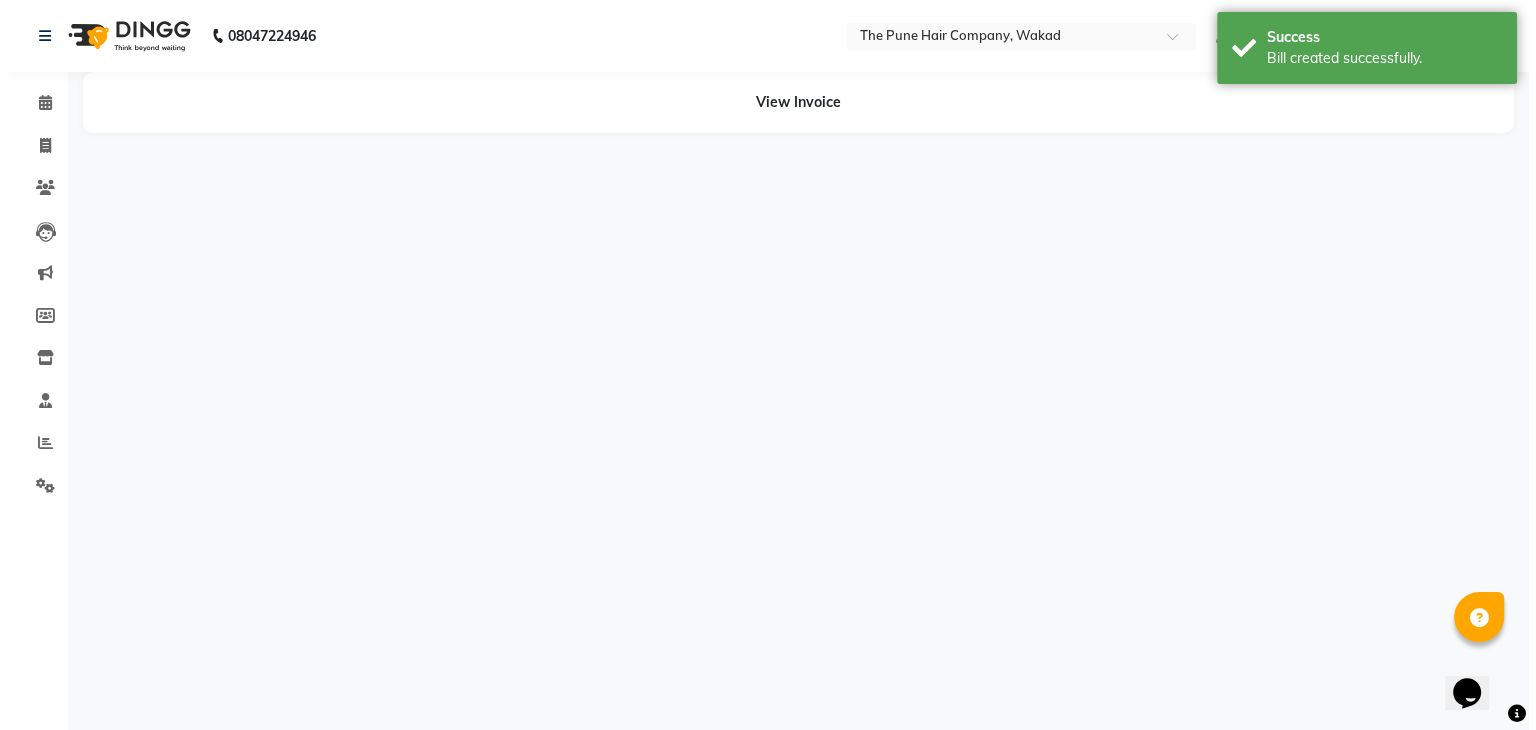 scroll, scrollTop: 0, scrollLeft: 0, axis: both 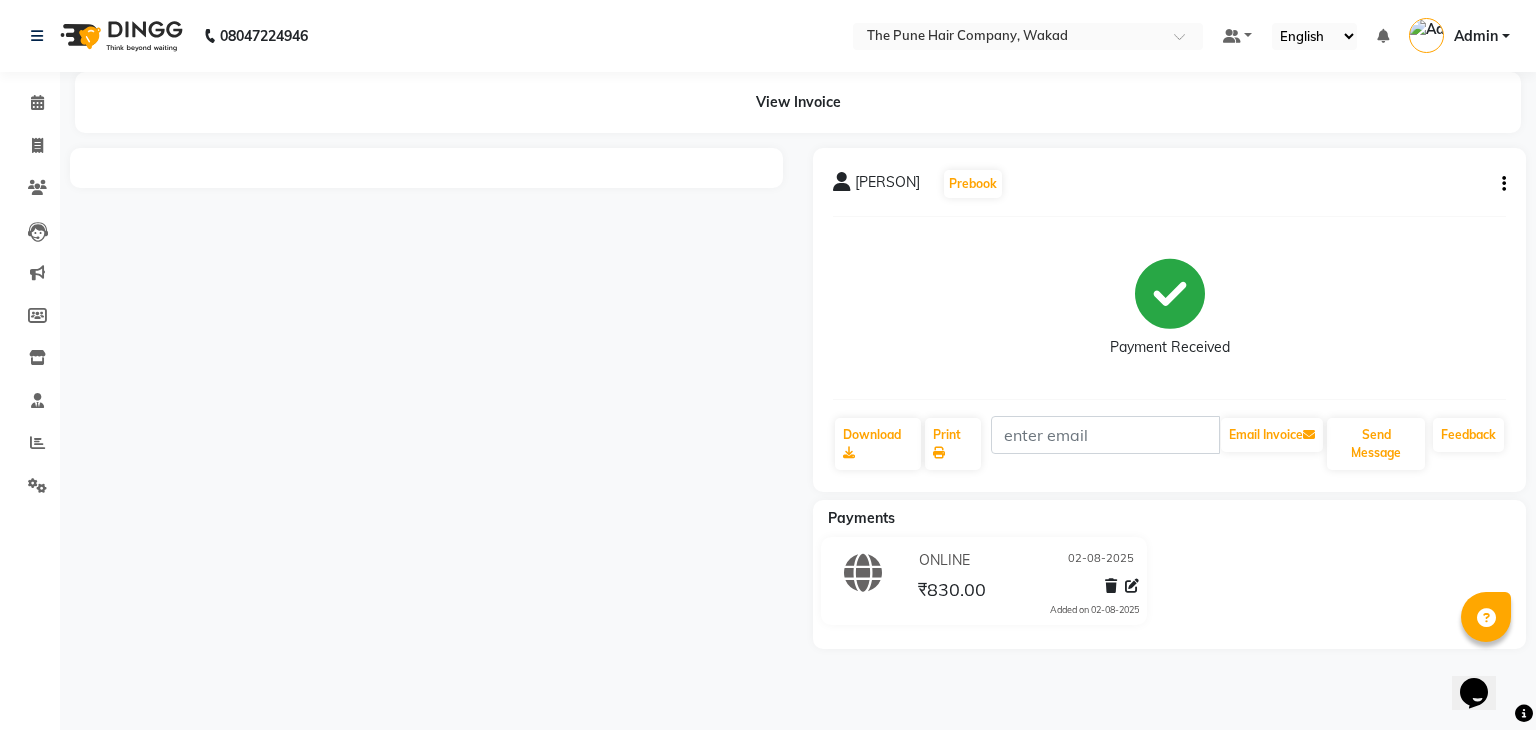 click on "View Invoice" 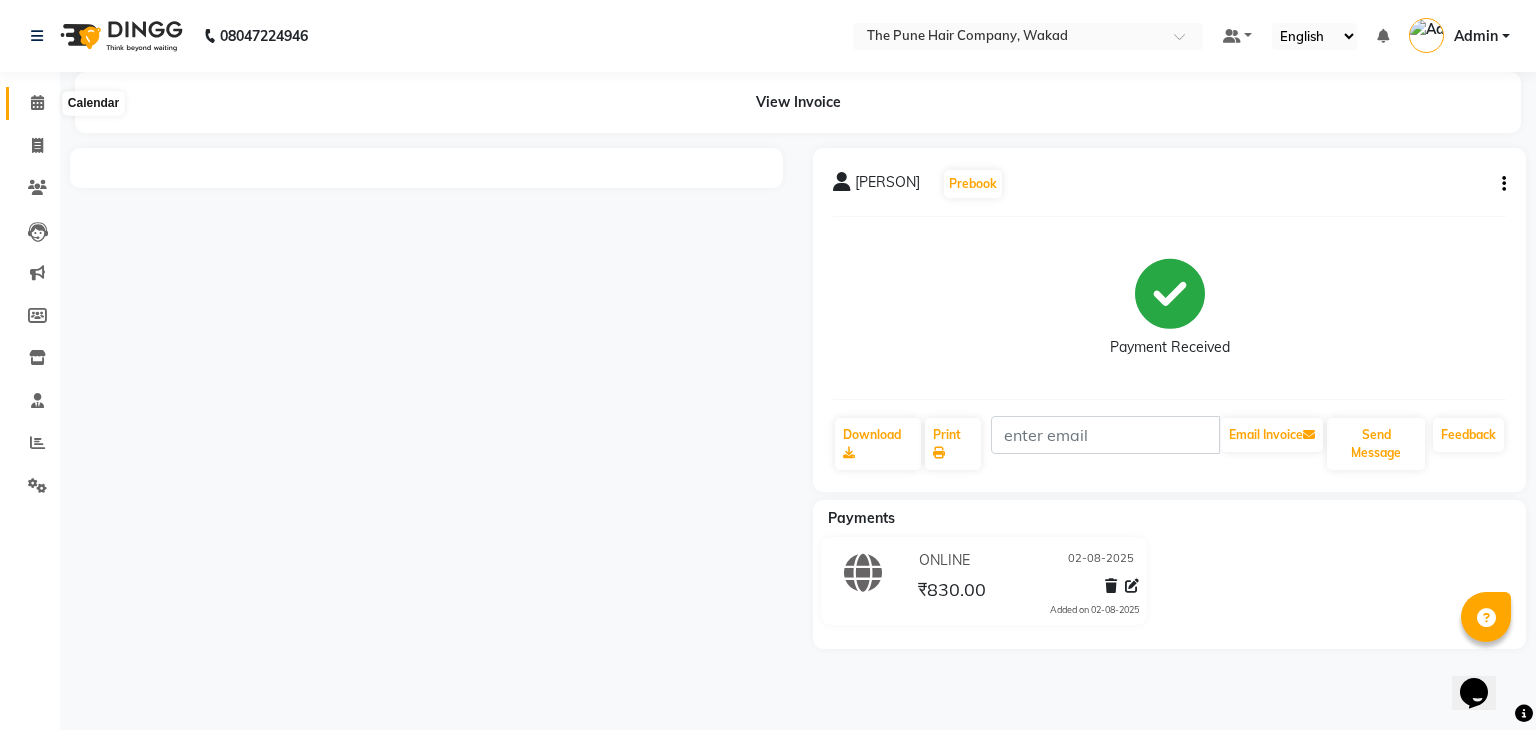 click 